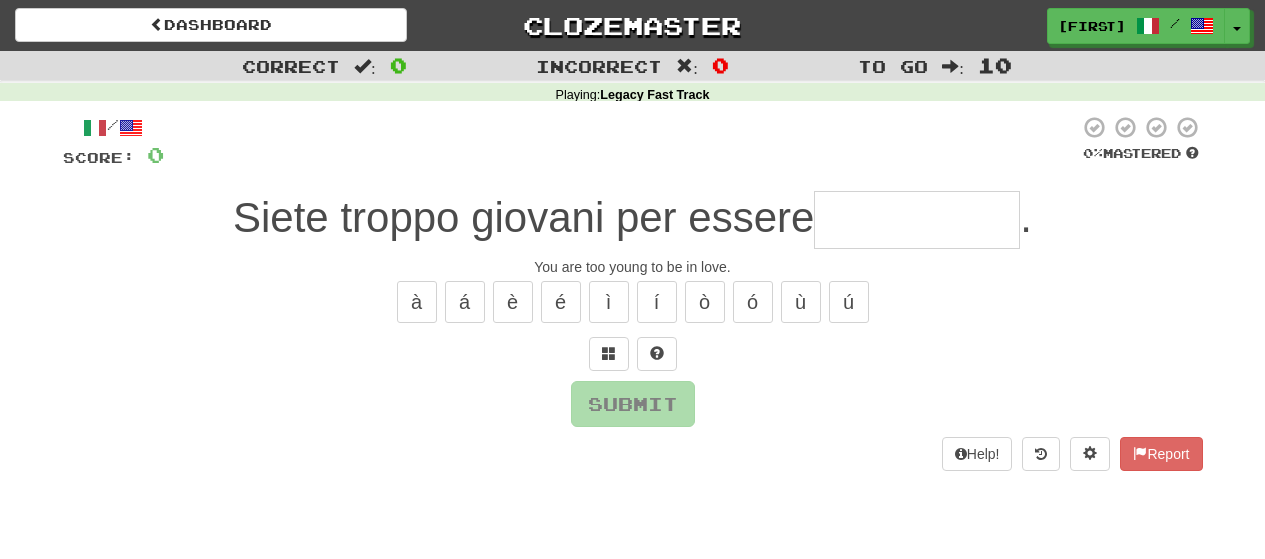 scroll, scrollTop: 0, scrollLeft: 0, axis: both 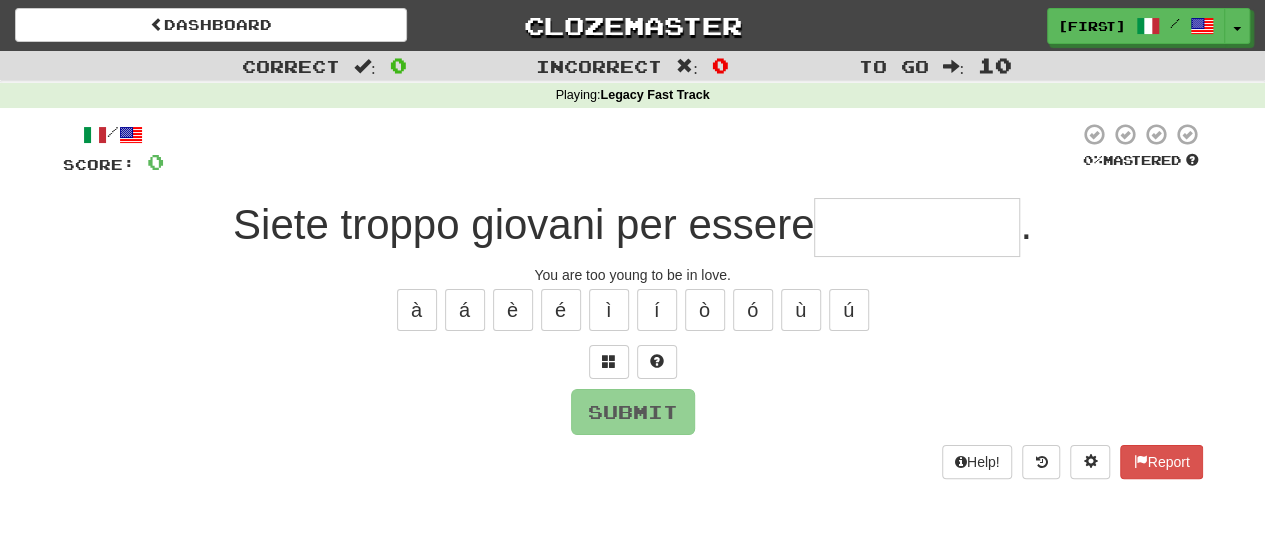 click at bounding box center [917, 227] 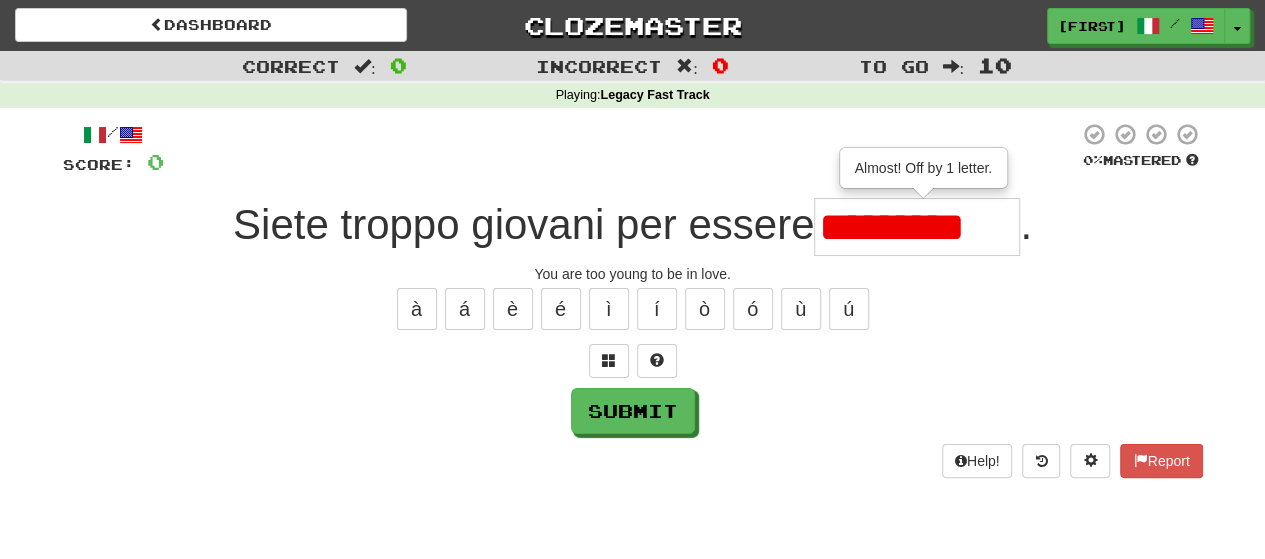scroll, scrollTop: 0, scrollLeft: 0, axis: both 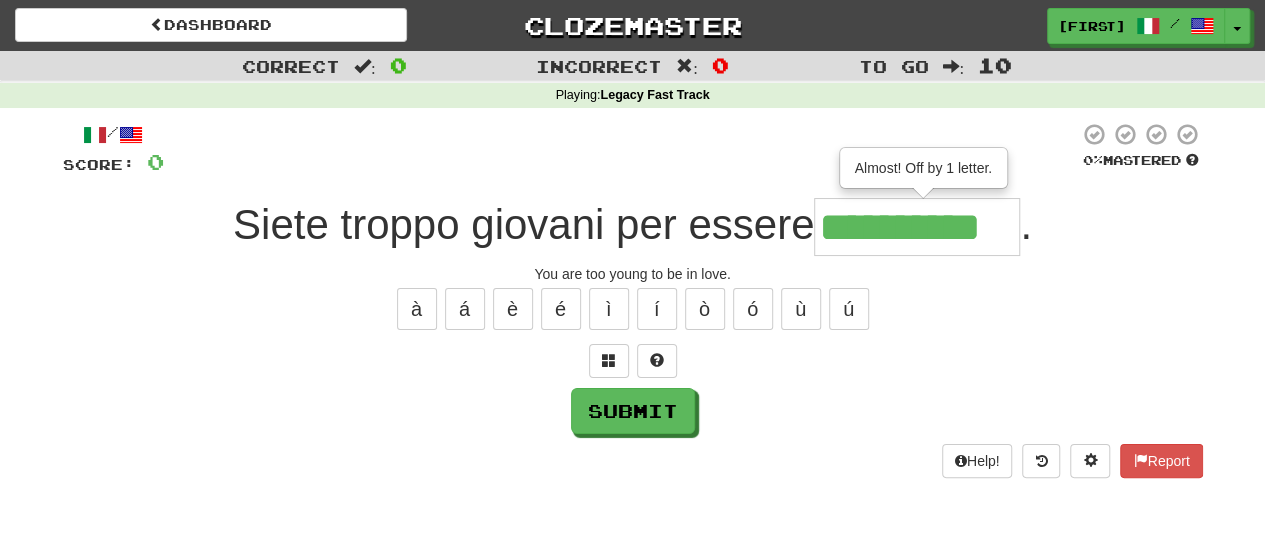 type on "**********" 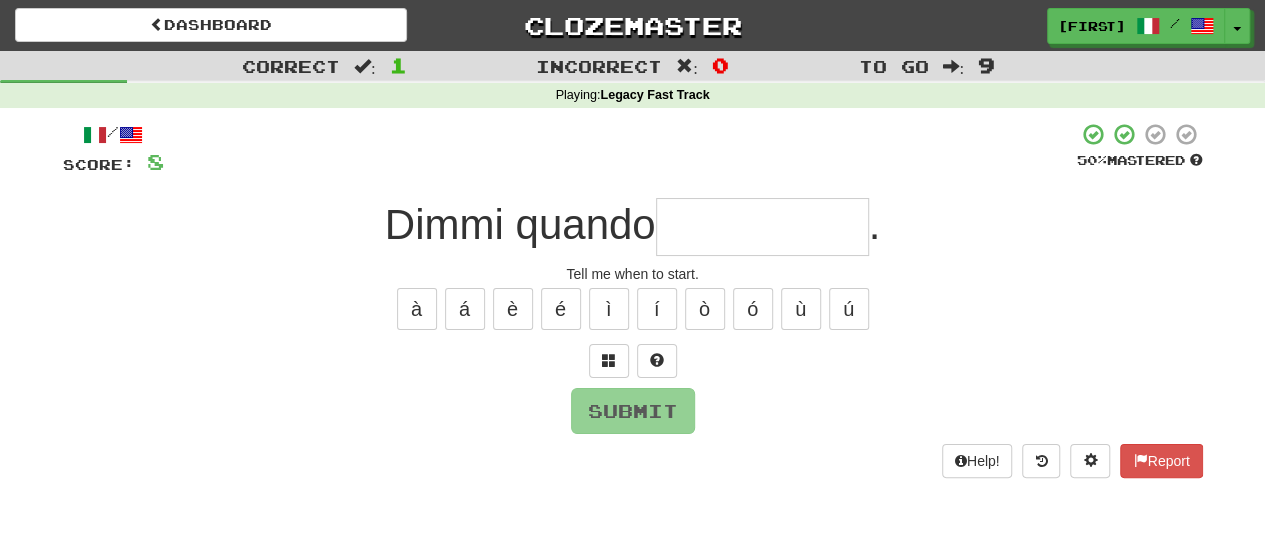 type on "*" 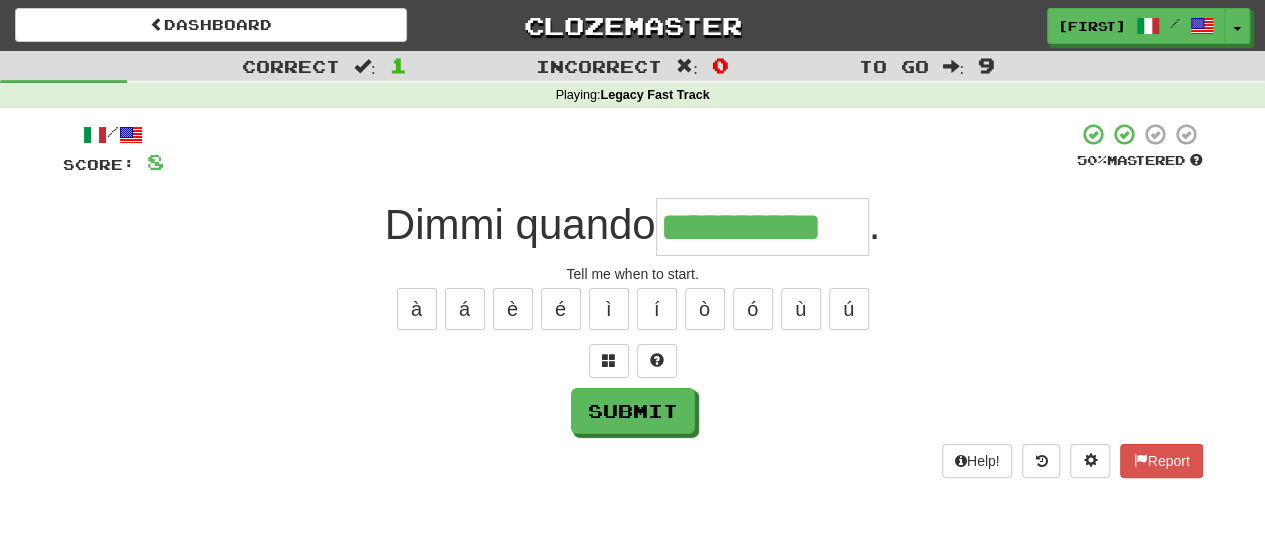 type on "**********" 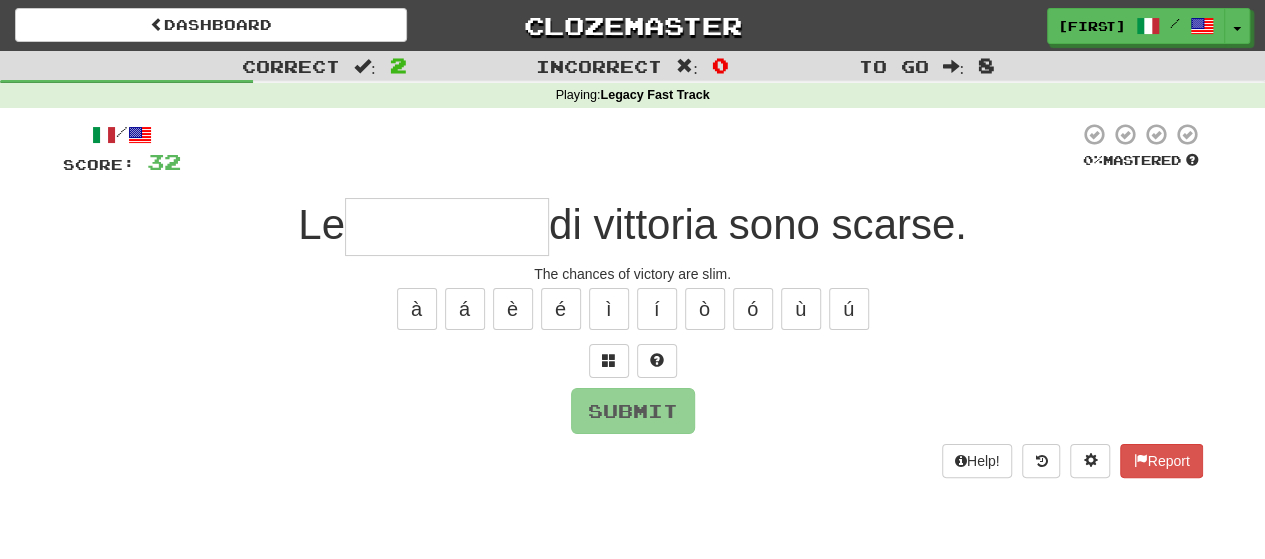 type on "*" 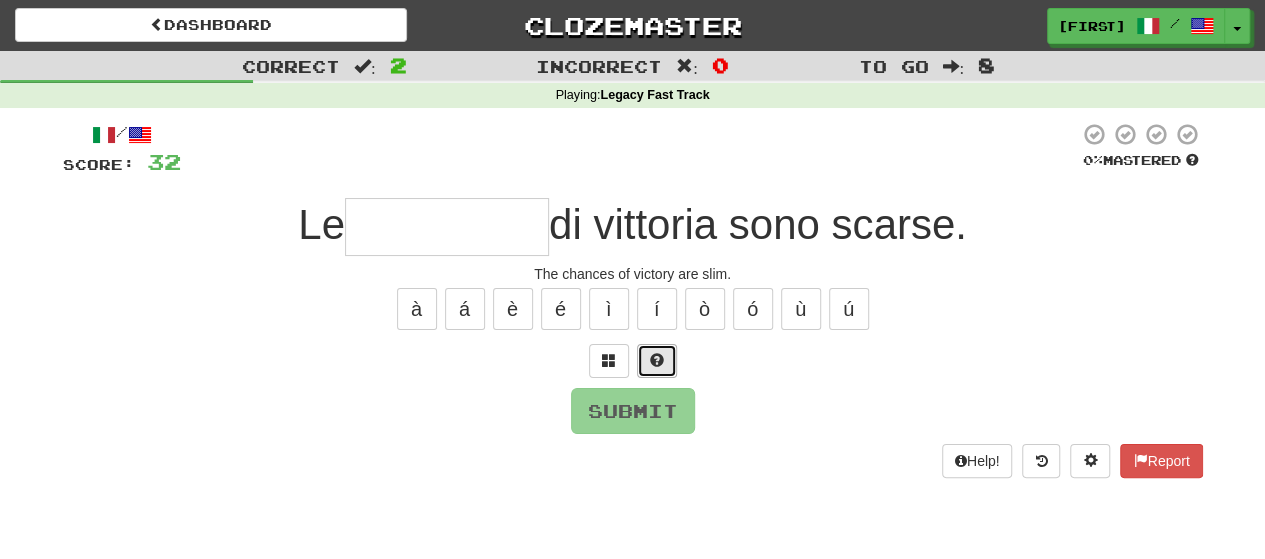 click at bounding box center [657, 361] 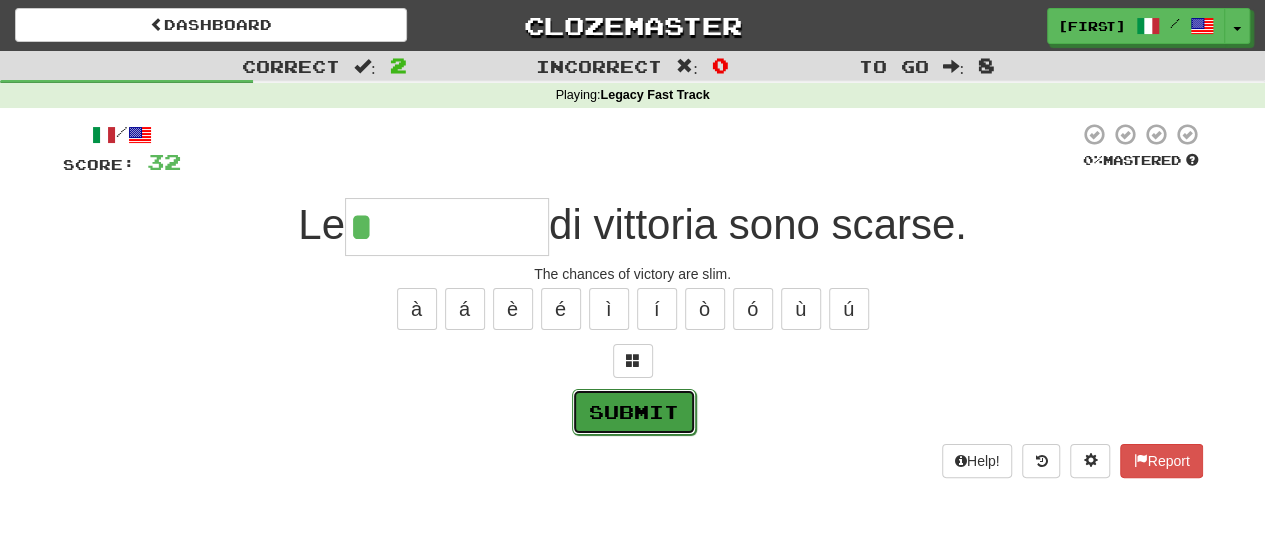 click on "Submit" at bounding box center (634, 412) 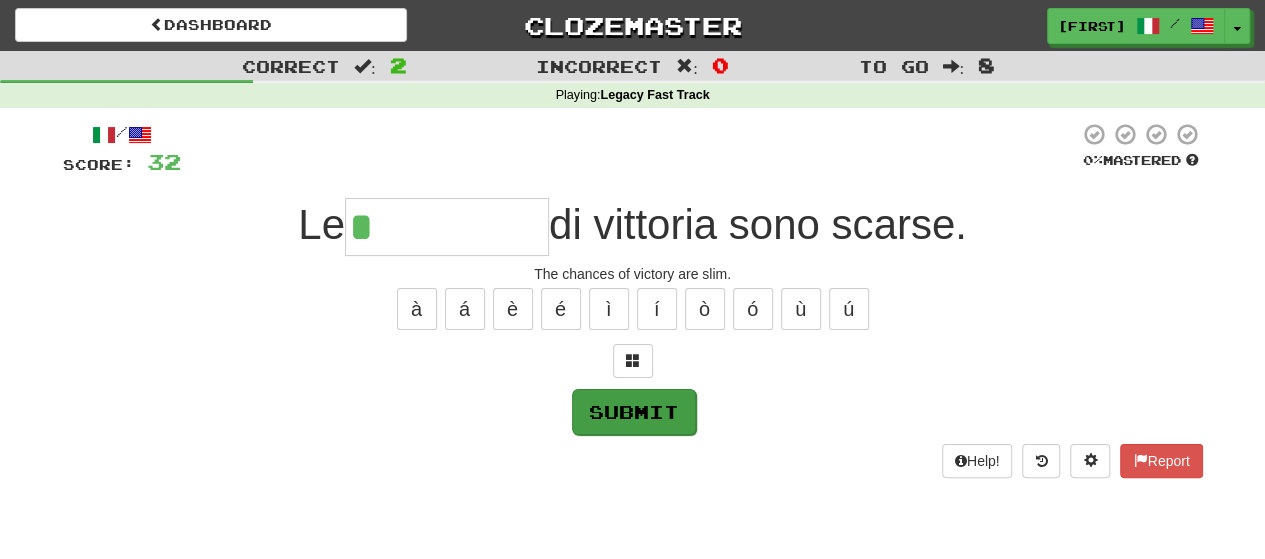 type on "**********" 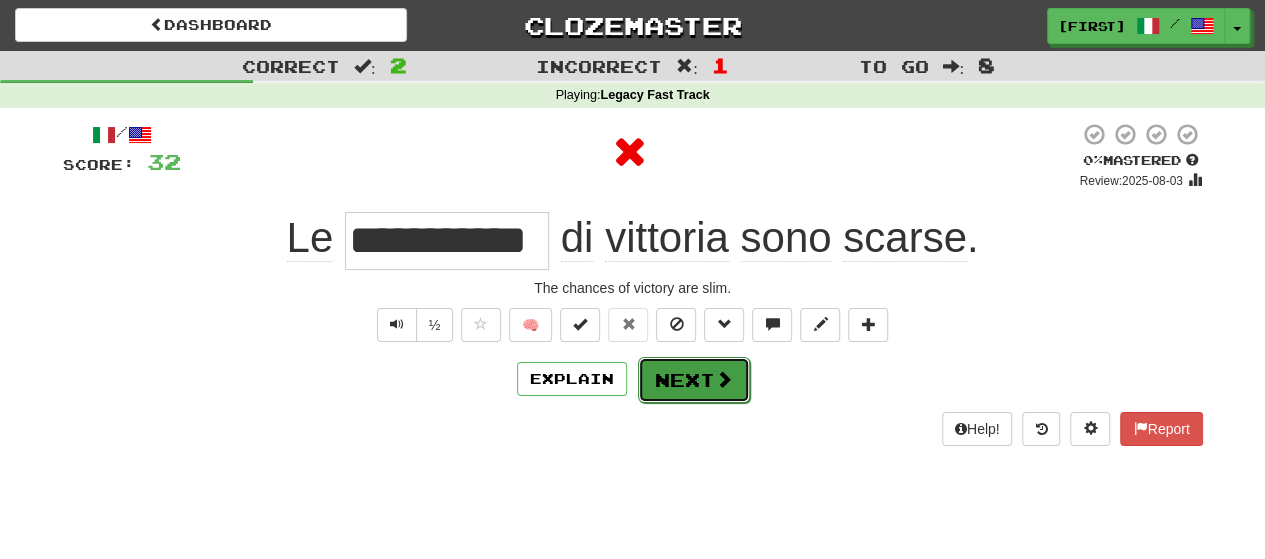 click on "Next" at bounding box center (694, 380) 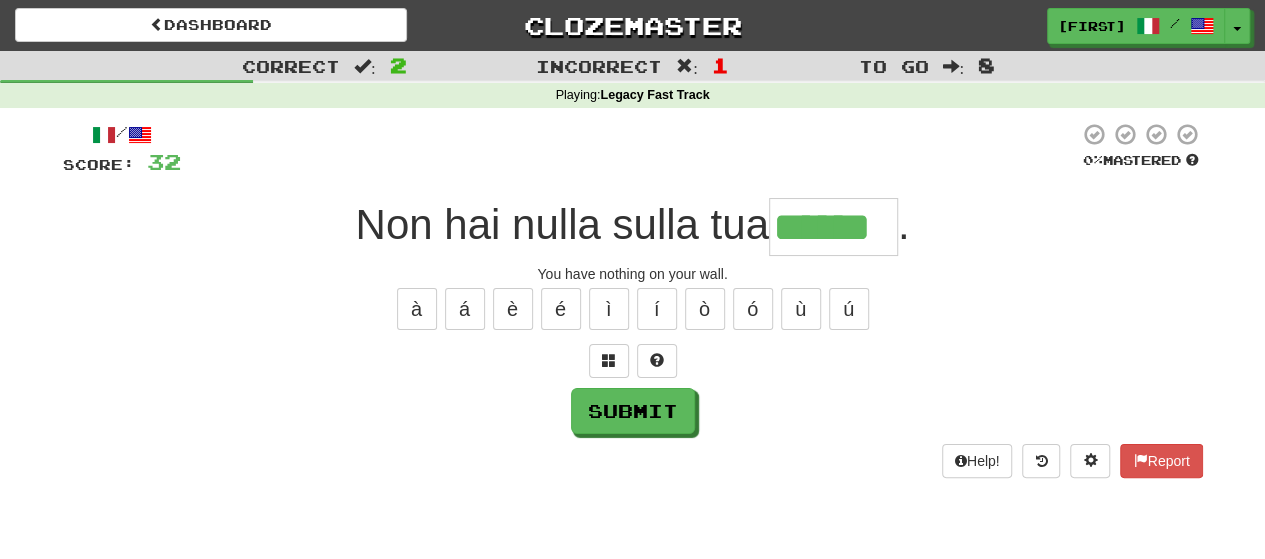 type on "******" 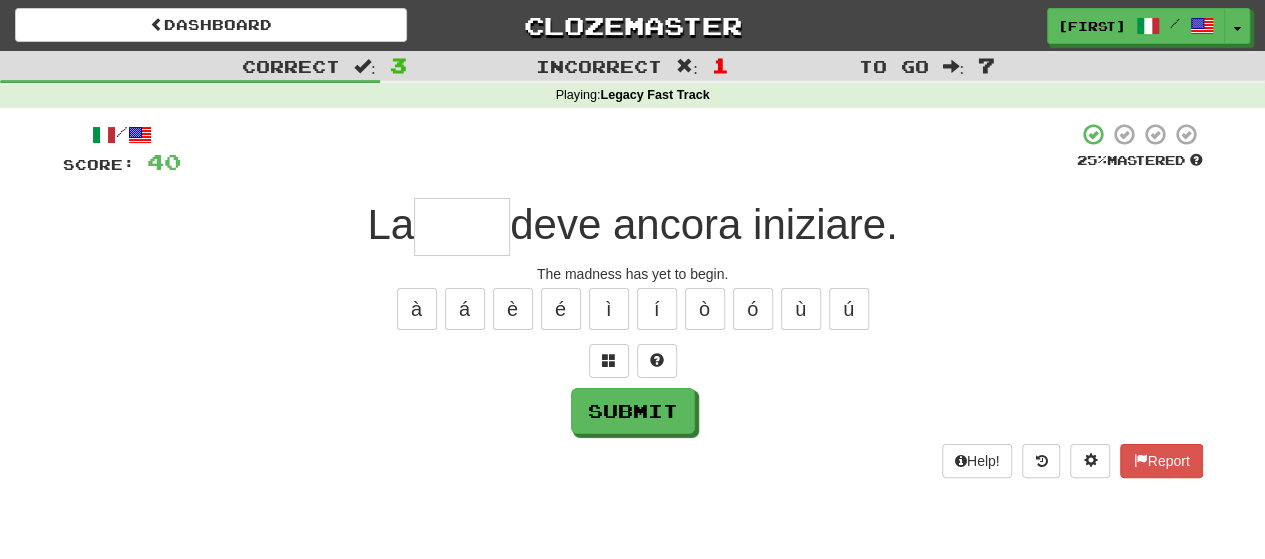 type on "*" 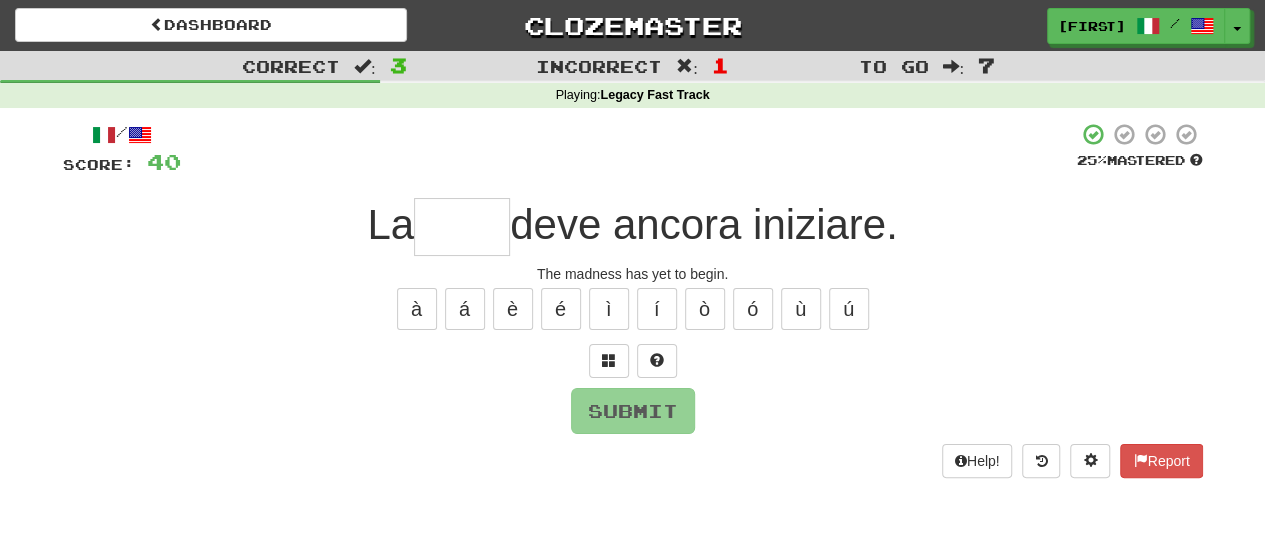 type on "*" 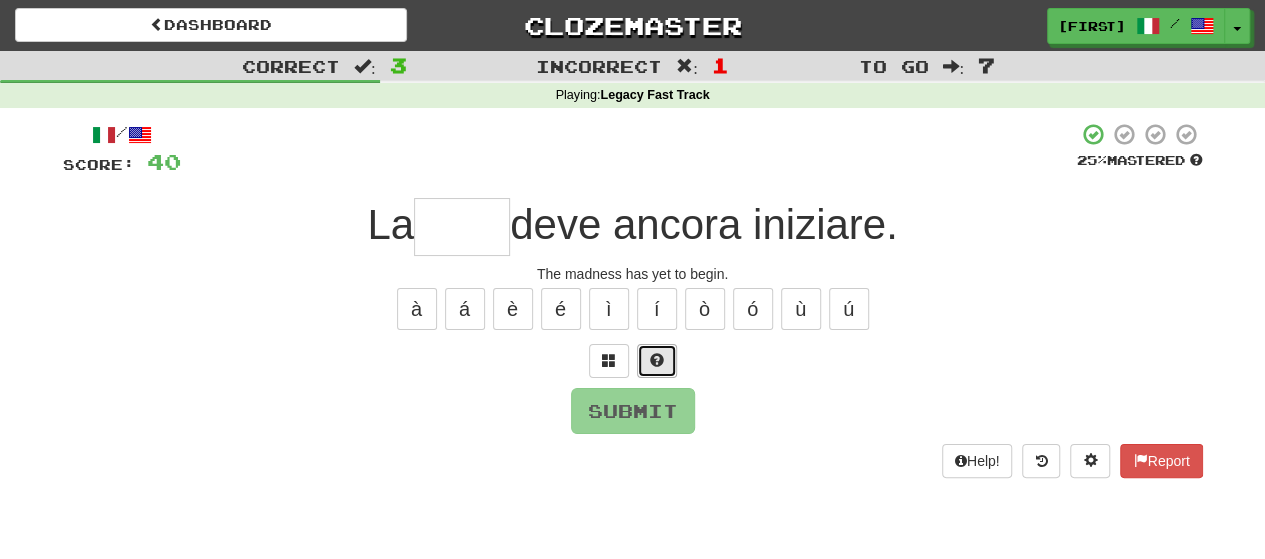 click at bounding box center [657, 360] 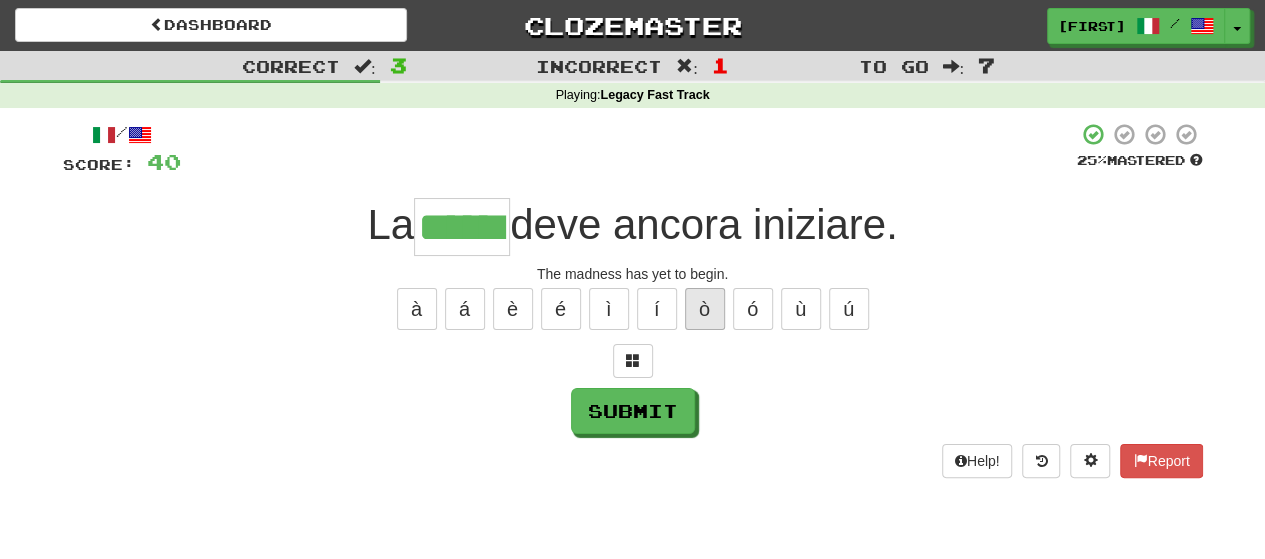 type on "******" 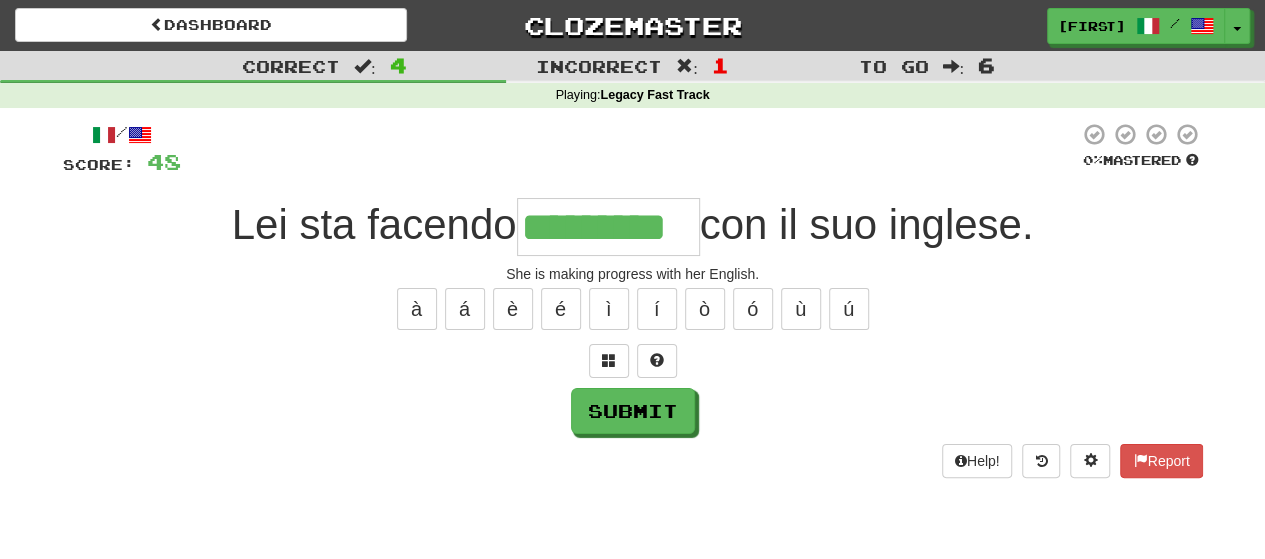scroll, scrollTop: 0, scrollLeft: 10, axis: horizontal 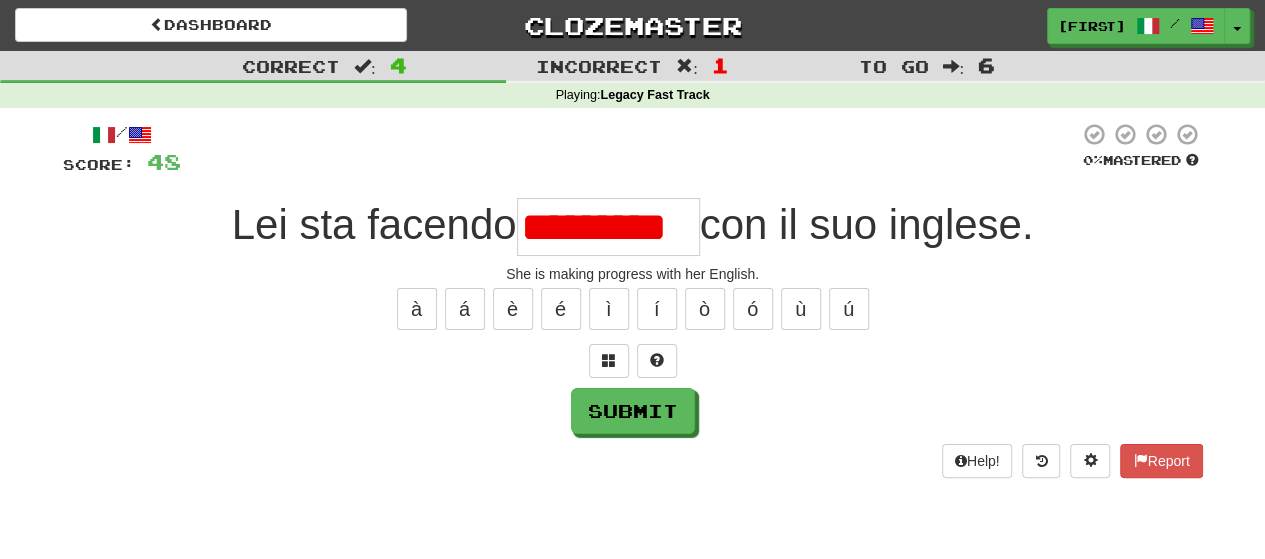 type on "*********" 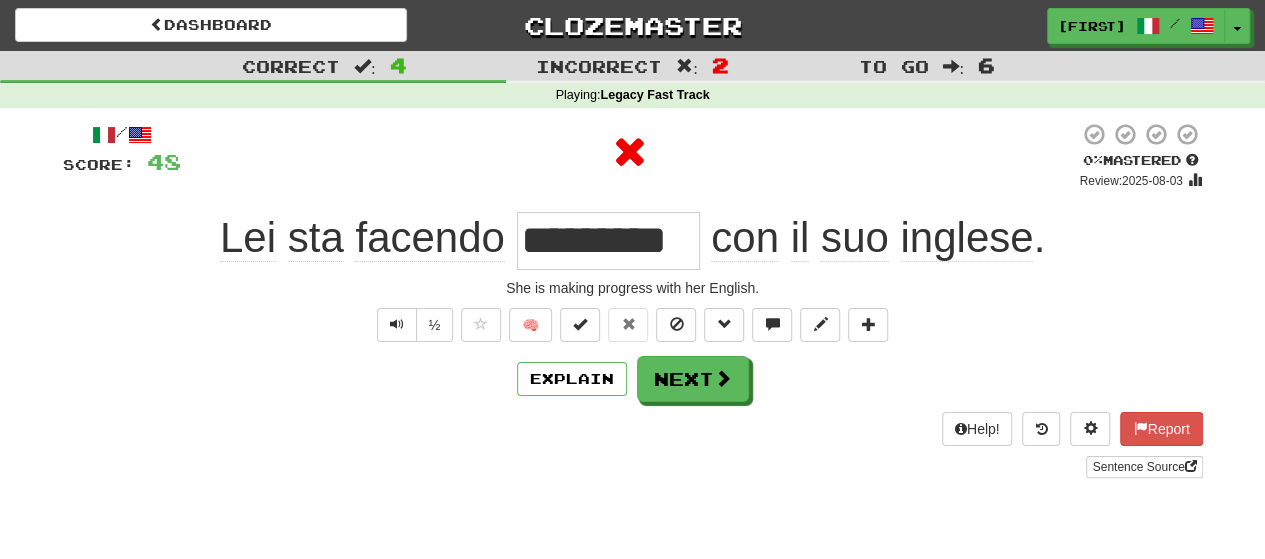 scroll, scrollTop: 0, scrollLeft: 0, axis: both 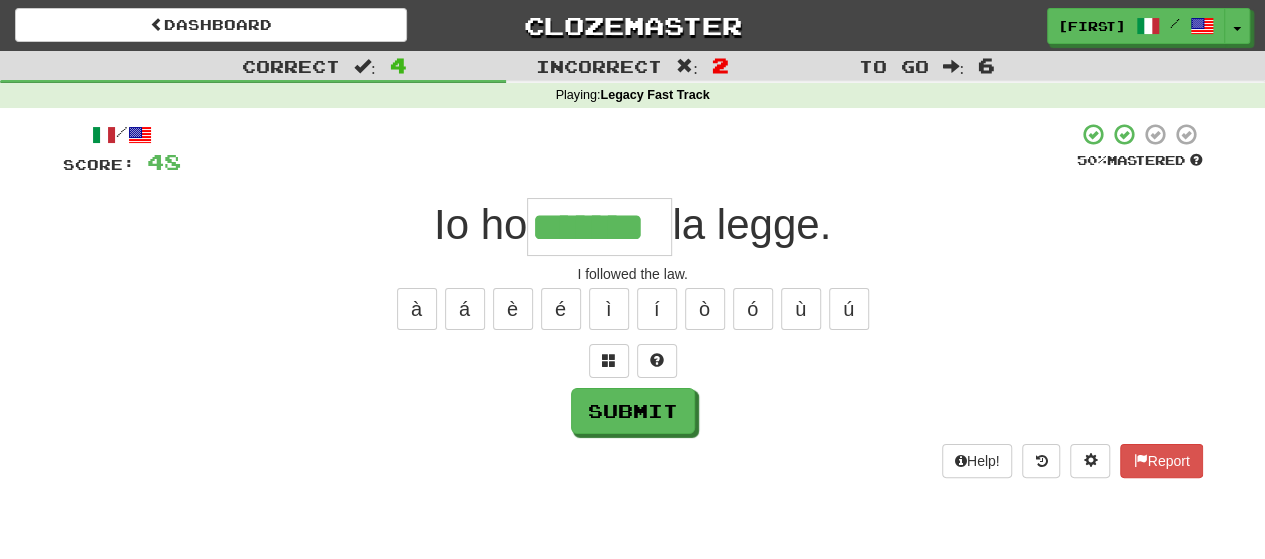 type on "*******" 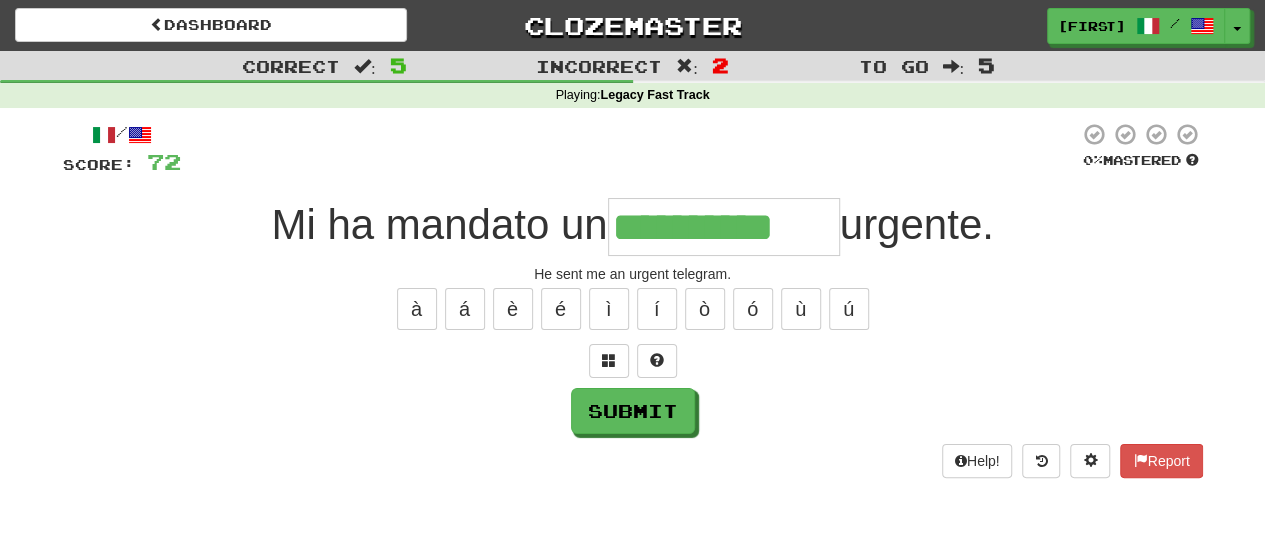 type on "**********" 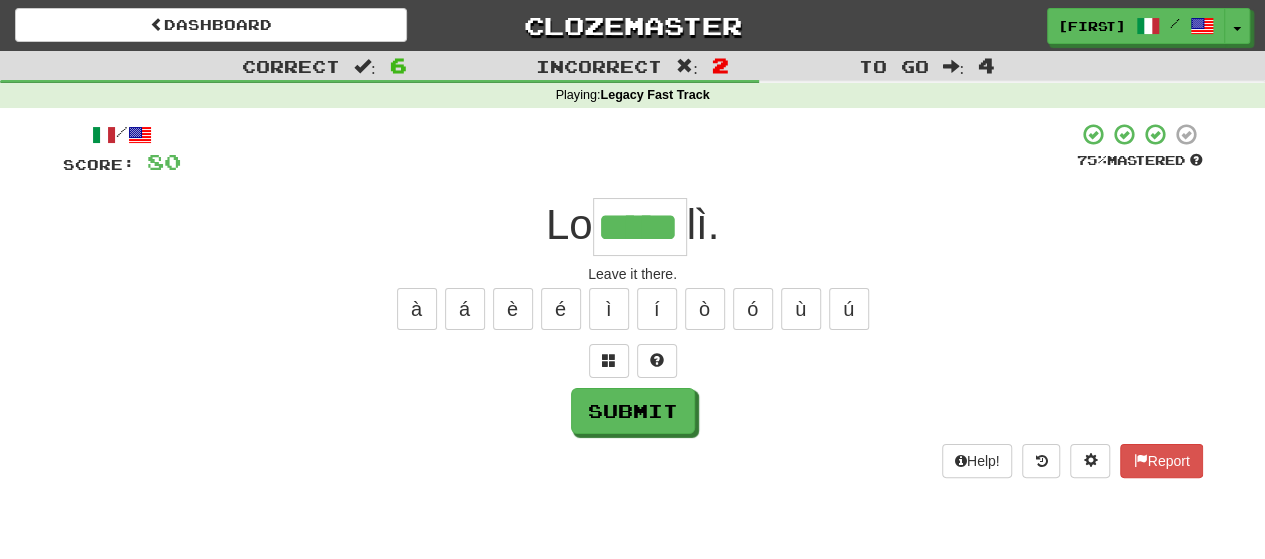 type on "*****" 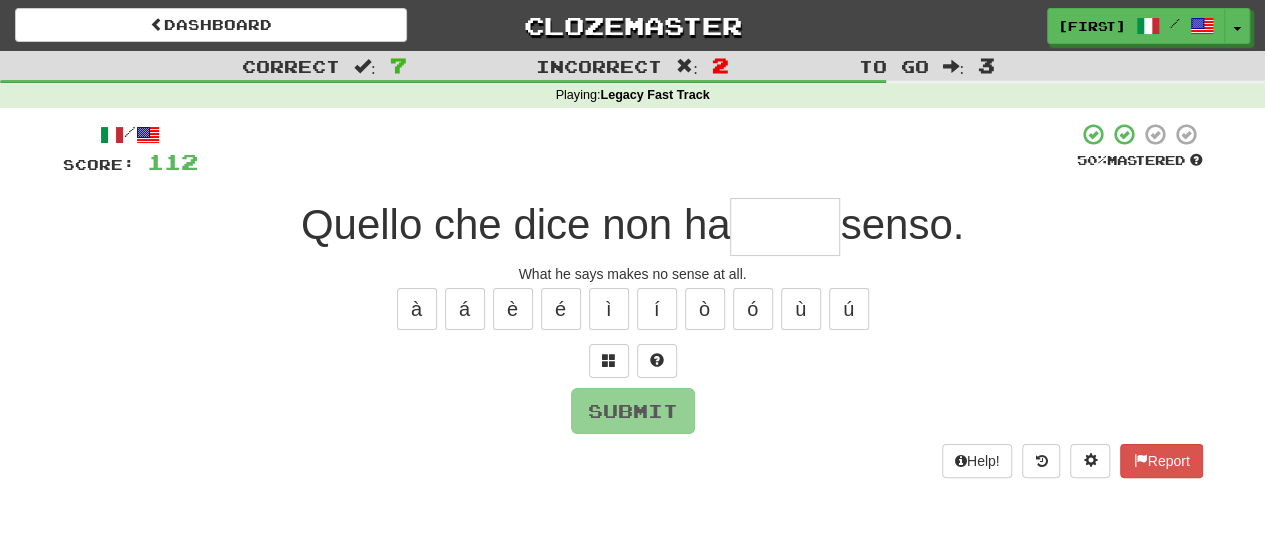 type on "*" 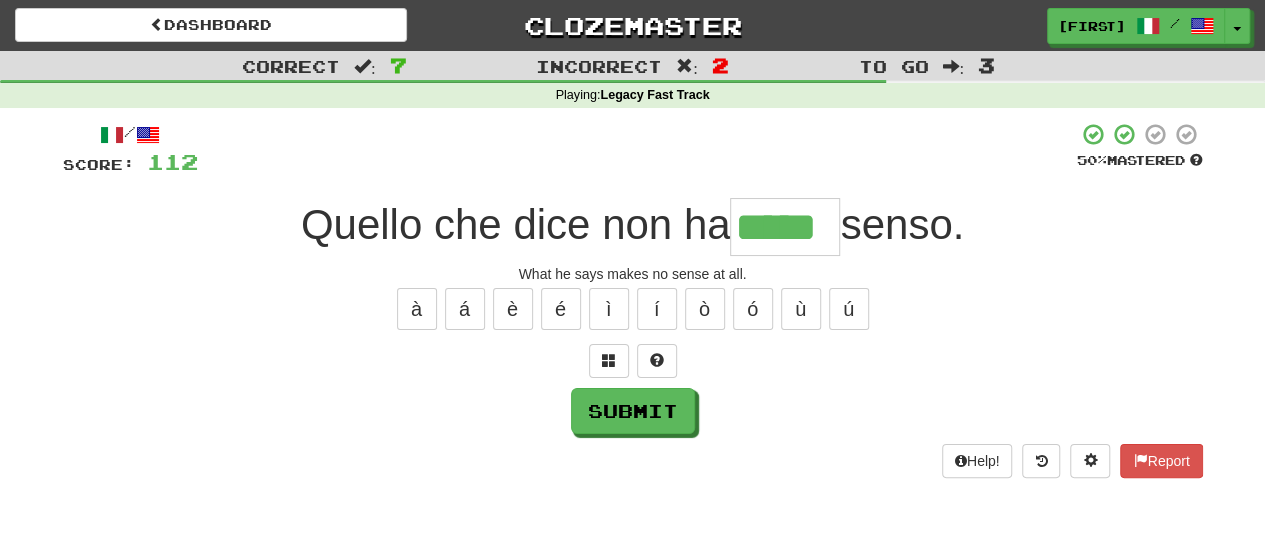 type on "*****" 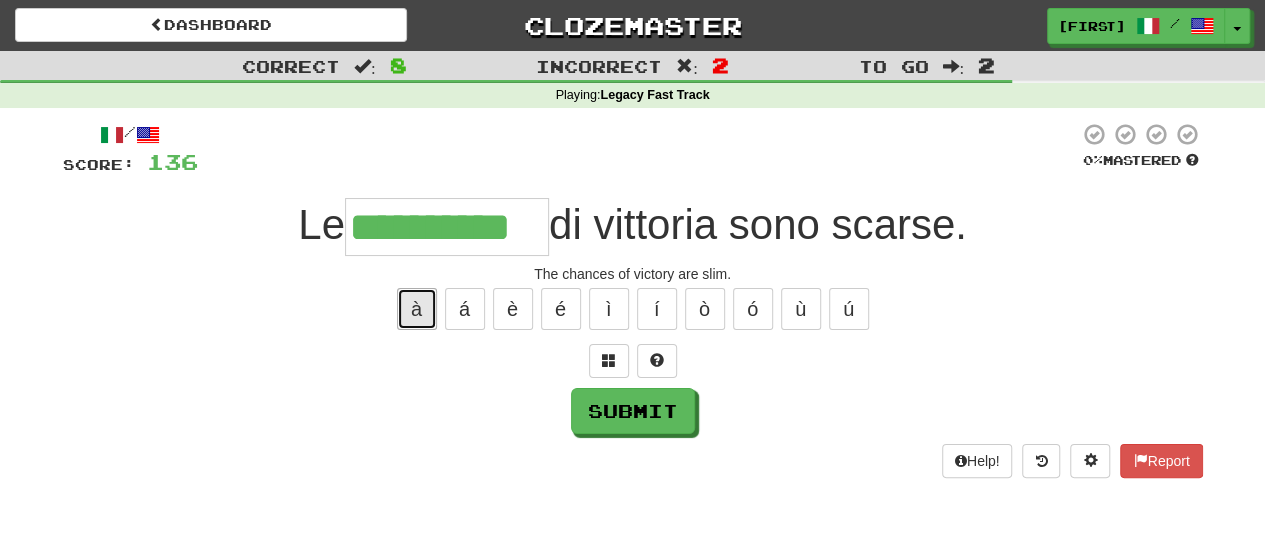 click on "à" at bounding box center [417, 309] 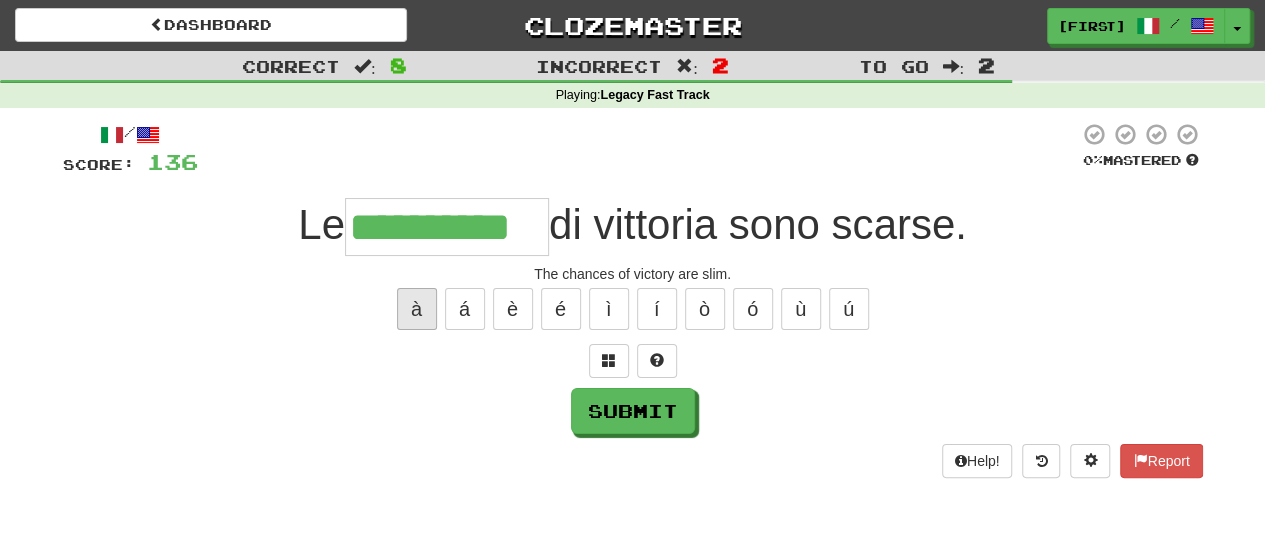 type on "**********" 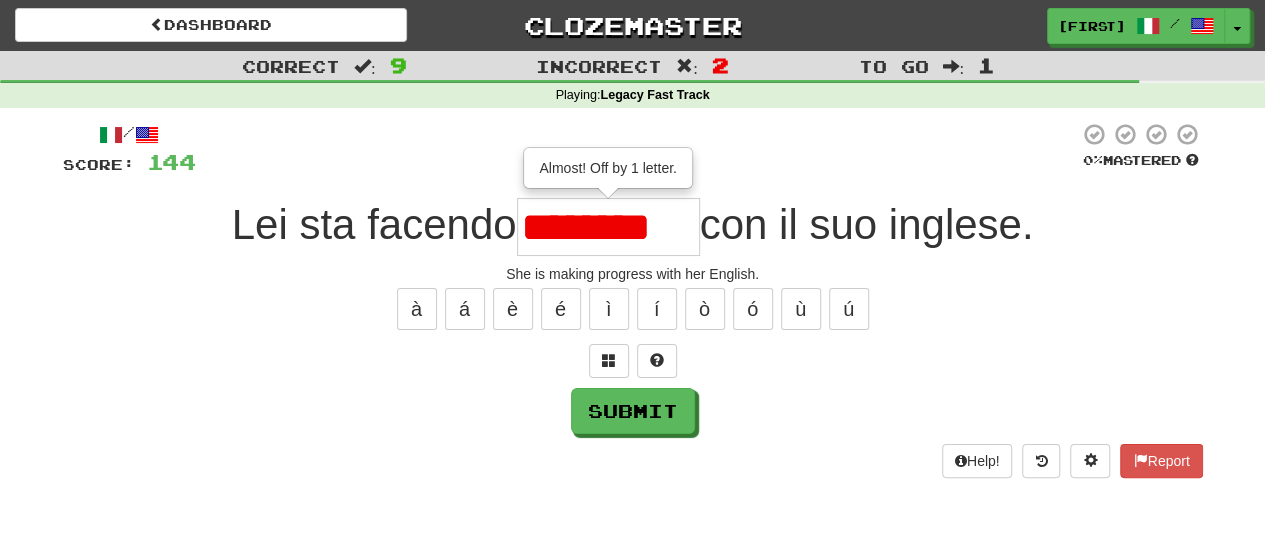 scroll, scrollTop: 0, scrollLeft: 0, axis: both 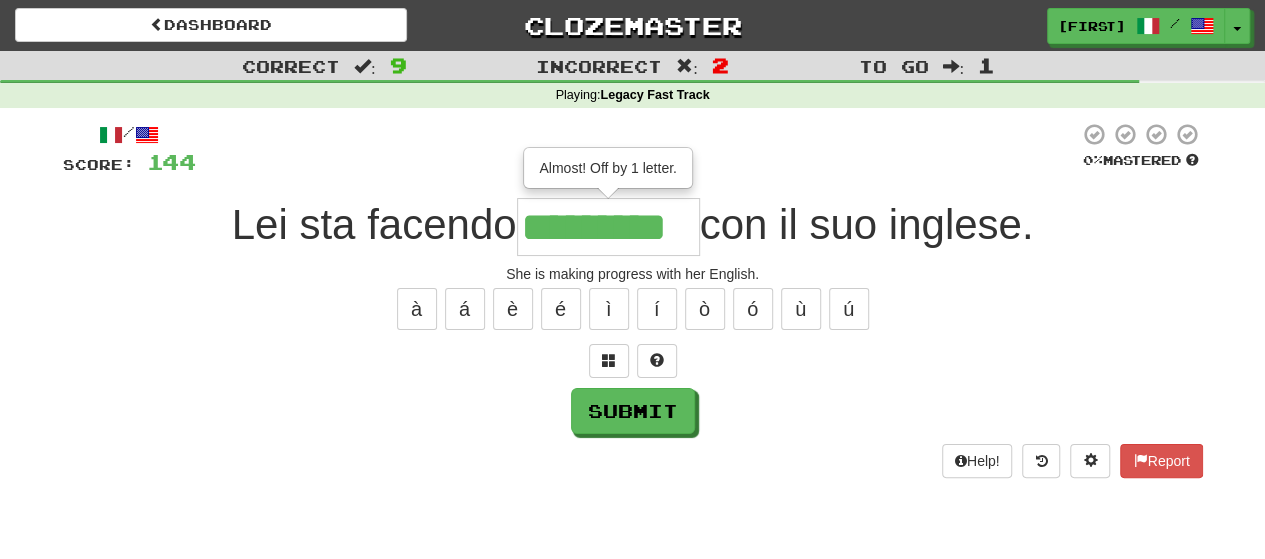 type on "*********" 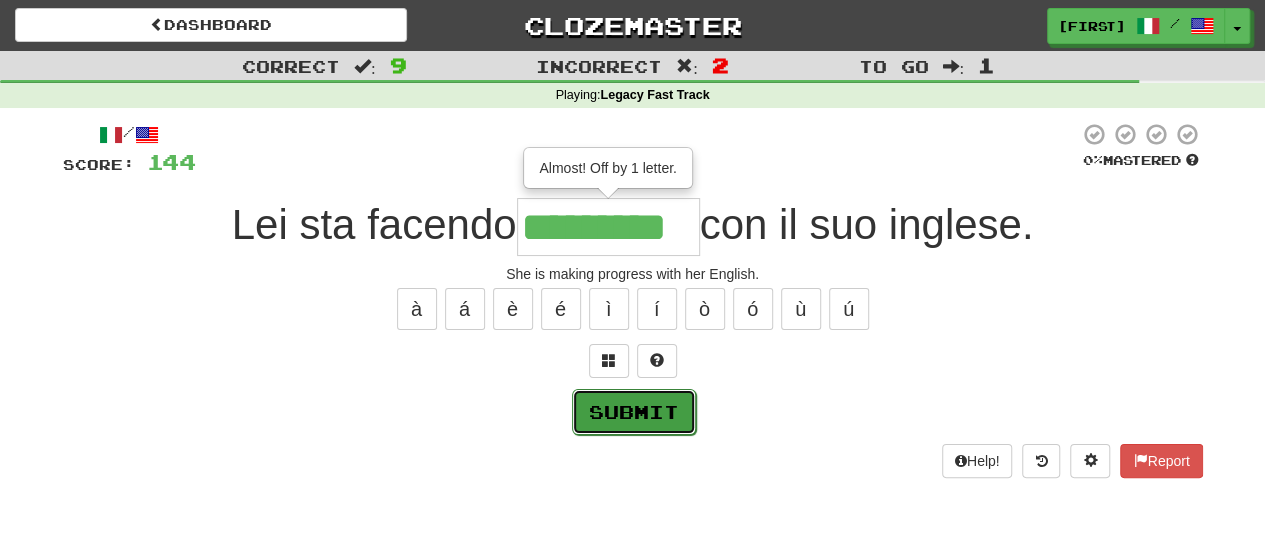click on "Submit" at bounding box center [634, 412] 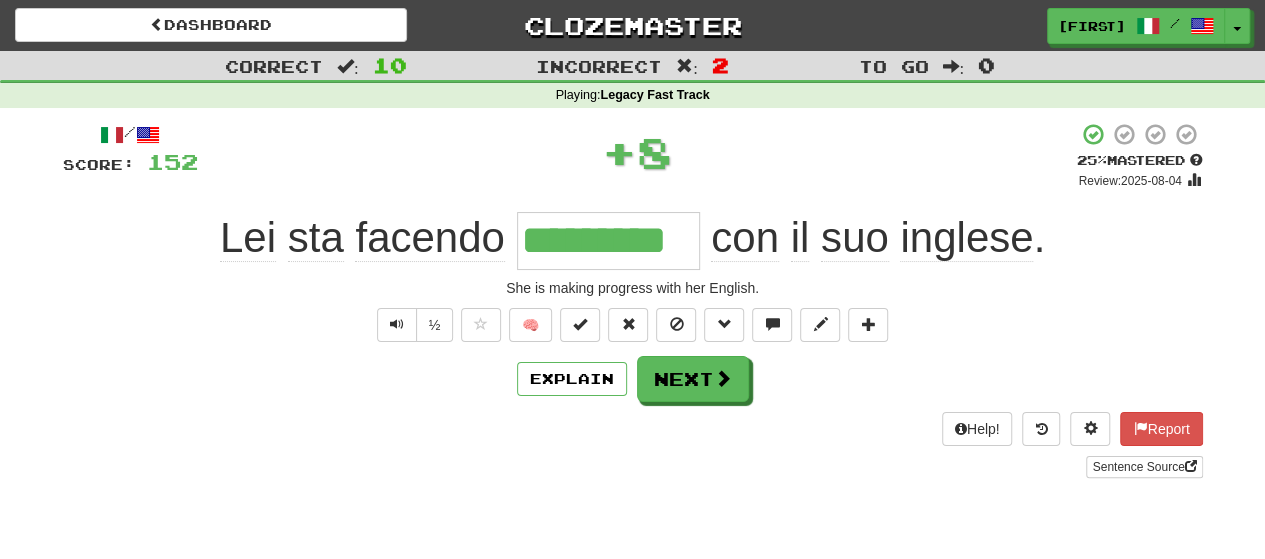 click on "/ Score: 152 + 8 25 % Mastered Review: [DATE] Lei sta facendo ********* con il suo inglese. She is making progress with her English. ½ 🧠 Explain Next Help! Report Sentence Source" at bounding box center (633, 300) 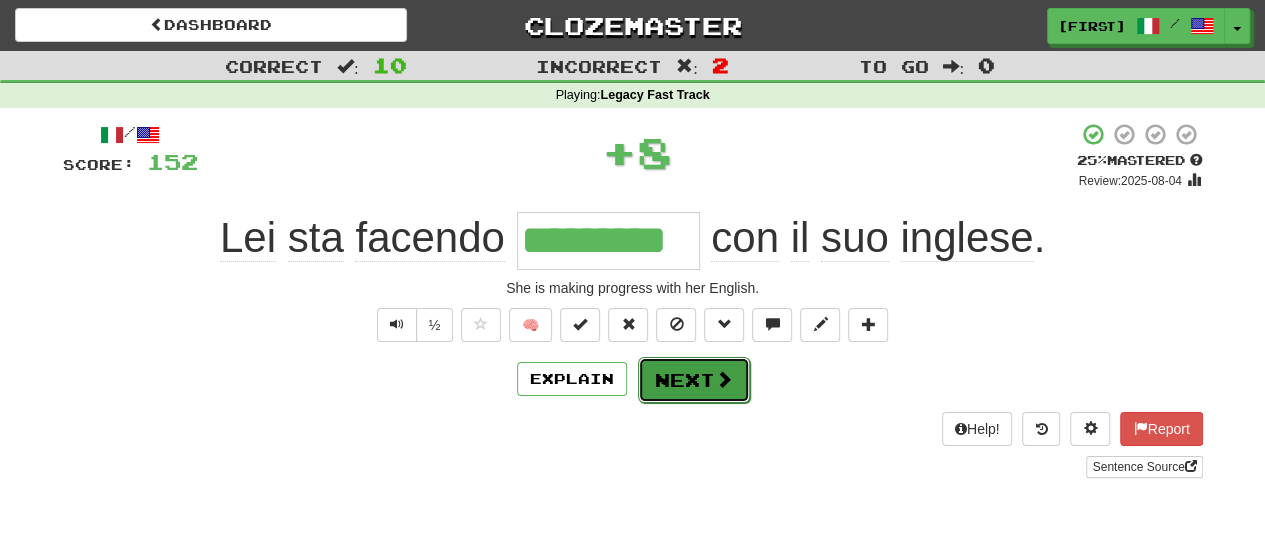 click on "Next" at bounding box center [694, 380] 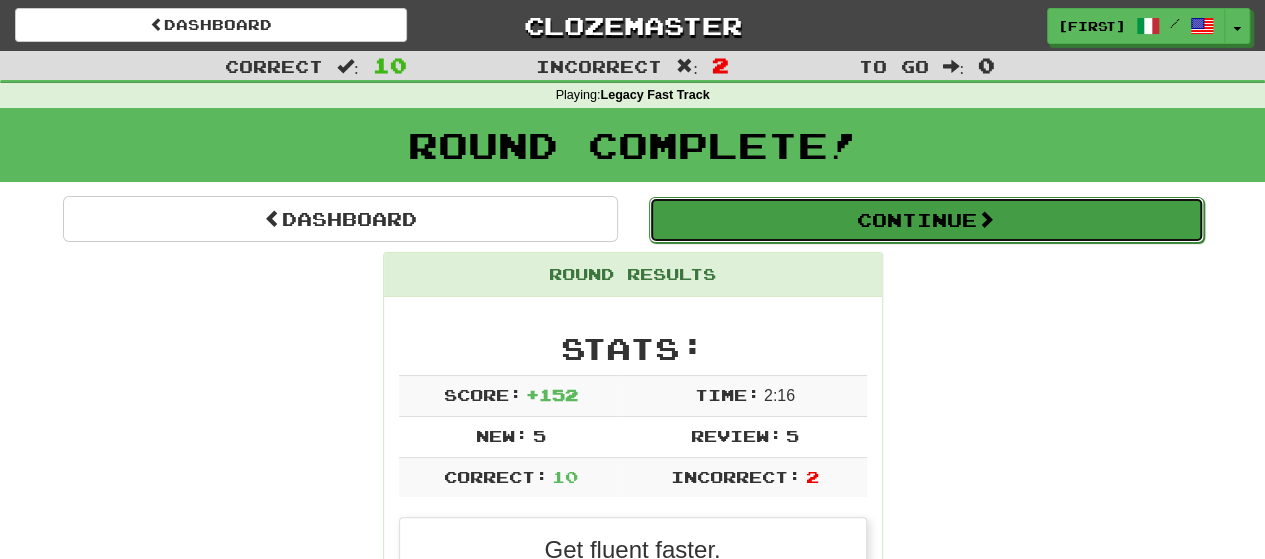 click on "Continue" at bounding box center (926, 220) 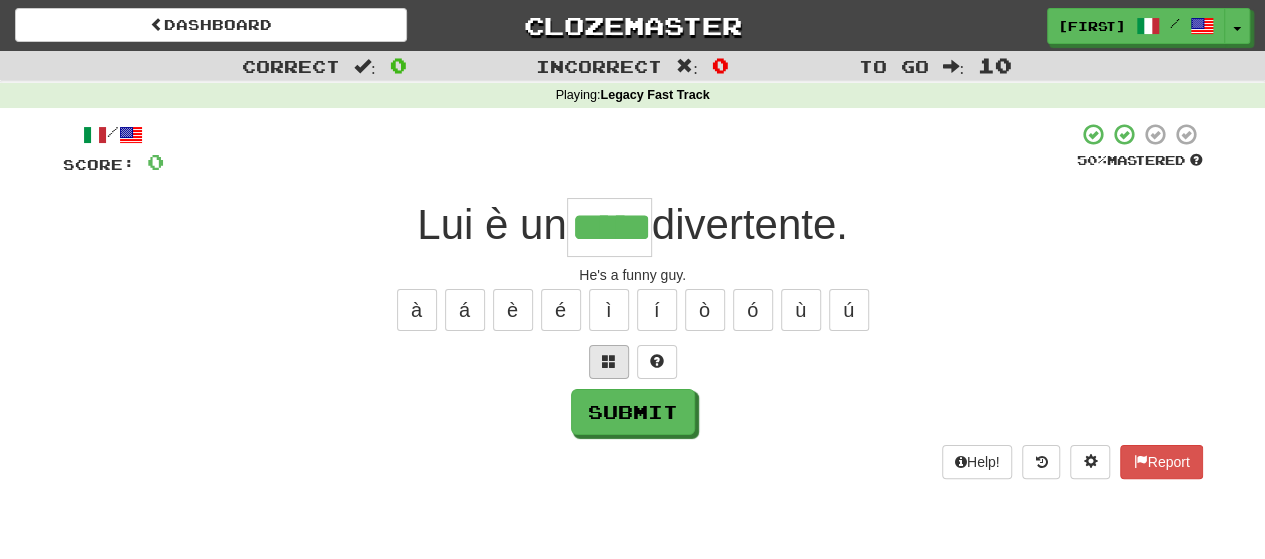 type on "*****" 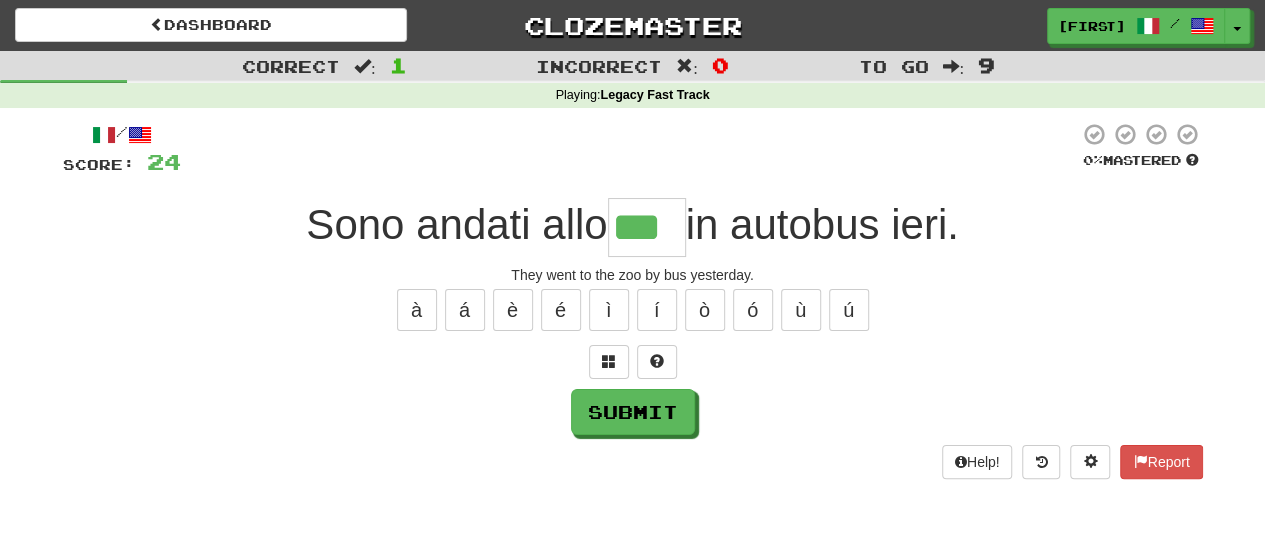 type on "***" 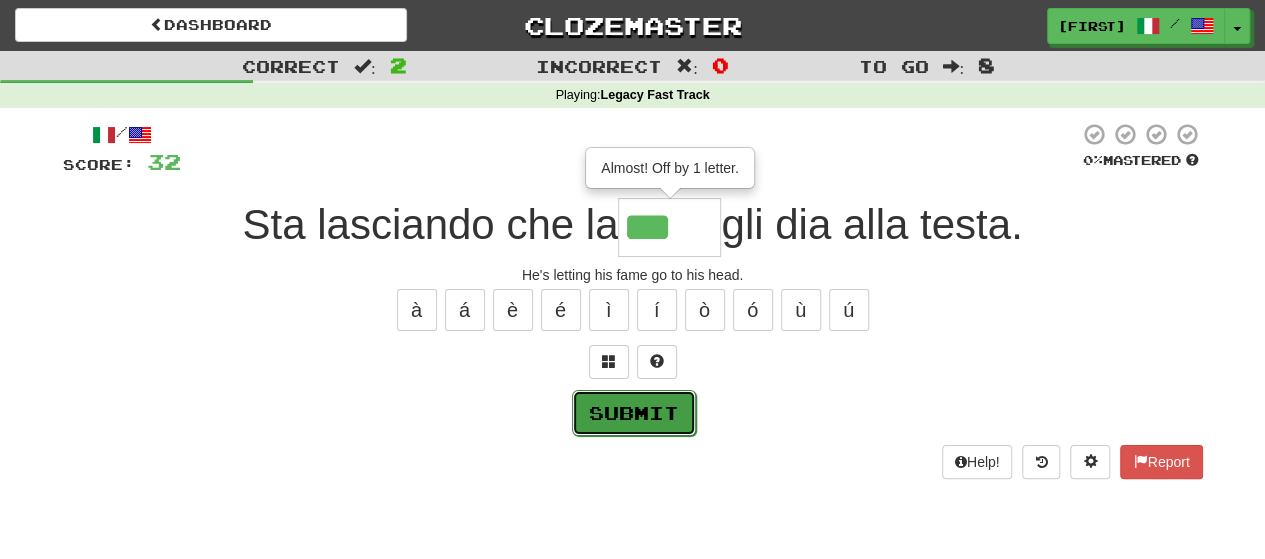 click on "Submit" at bounding box center (634, 413) 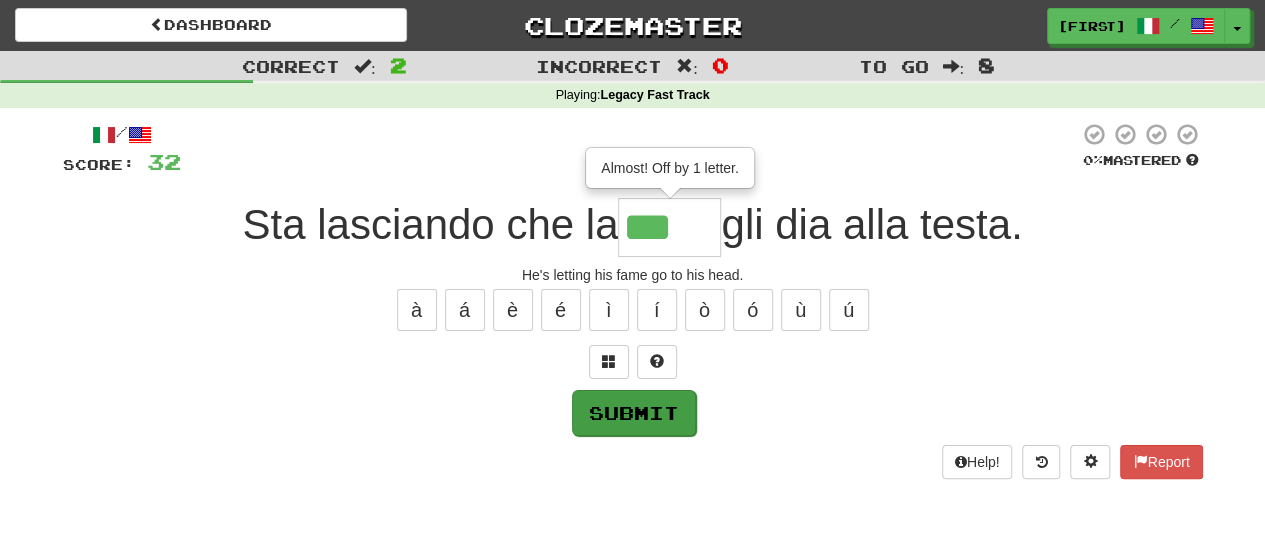 type on "****" 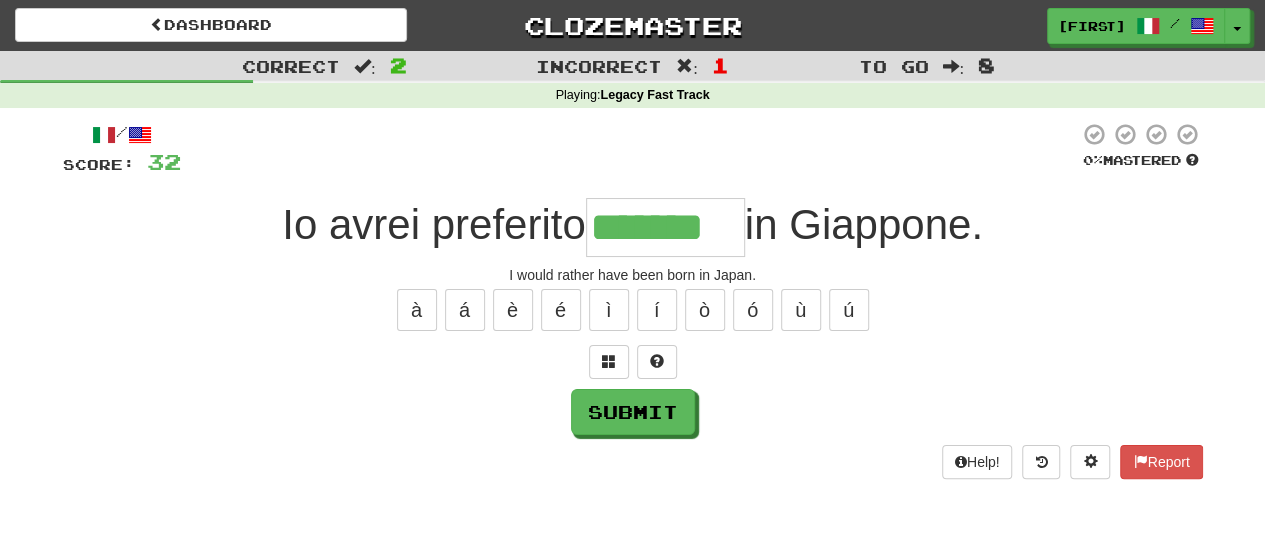 type on "*******" 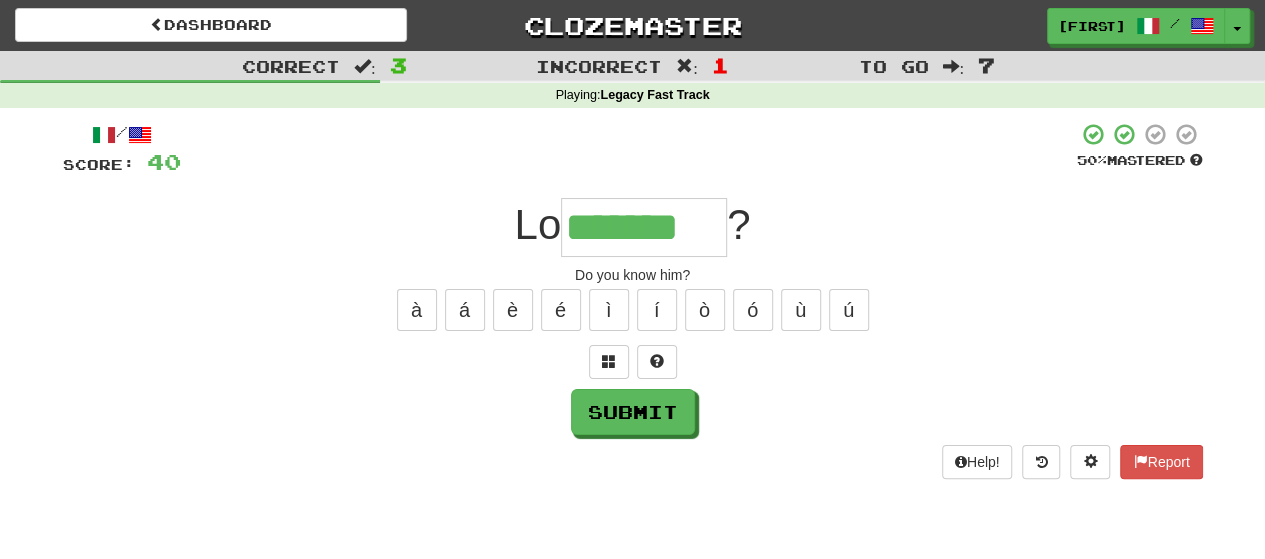 type on "*******" 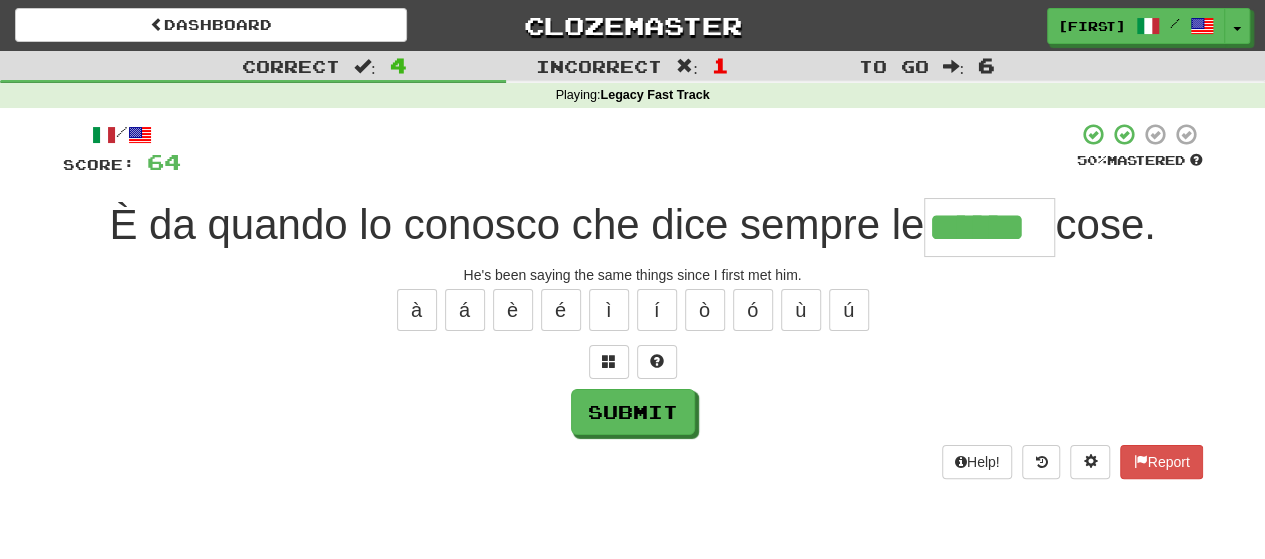 type on "******" 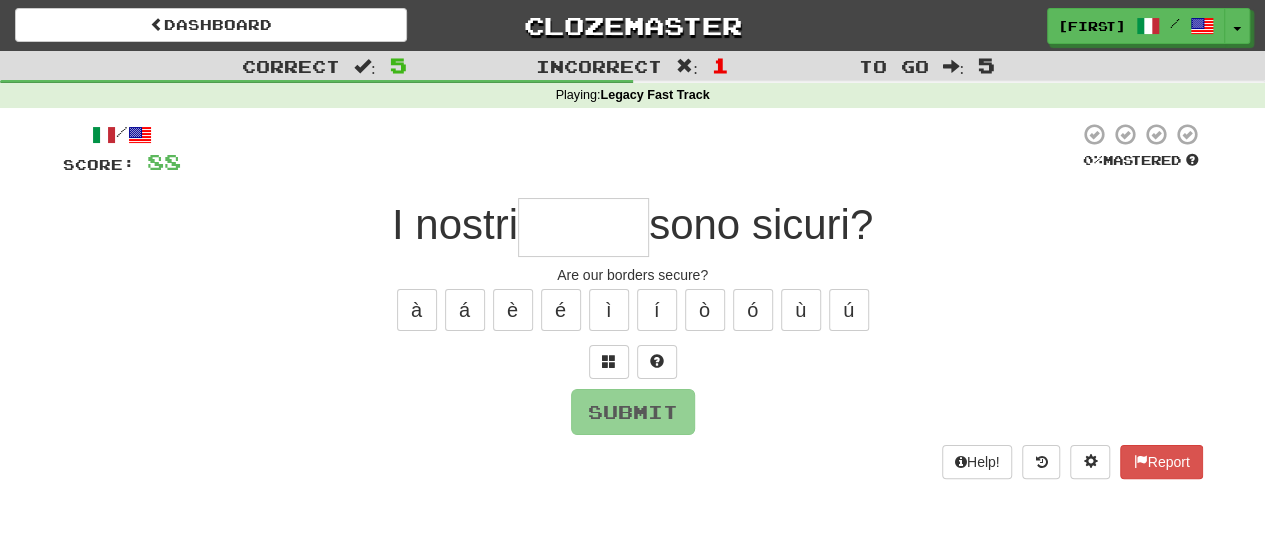 type on "*" 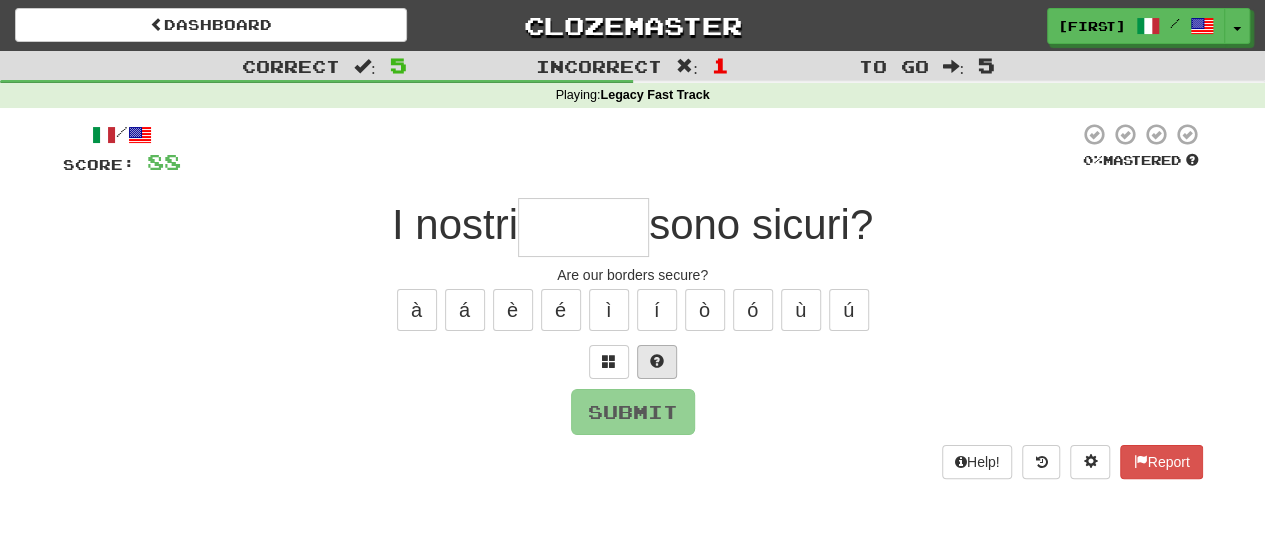 type on "*" 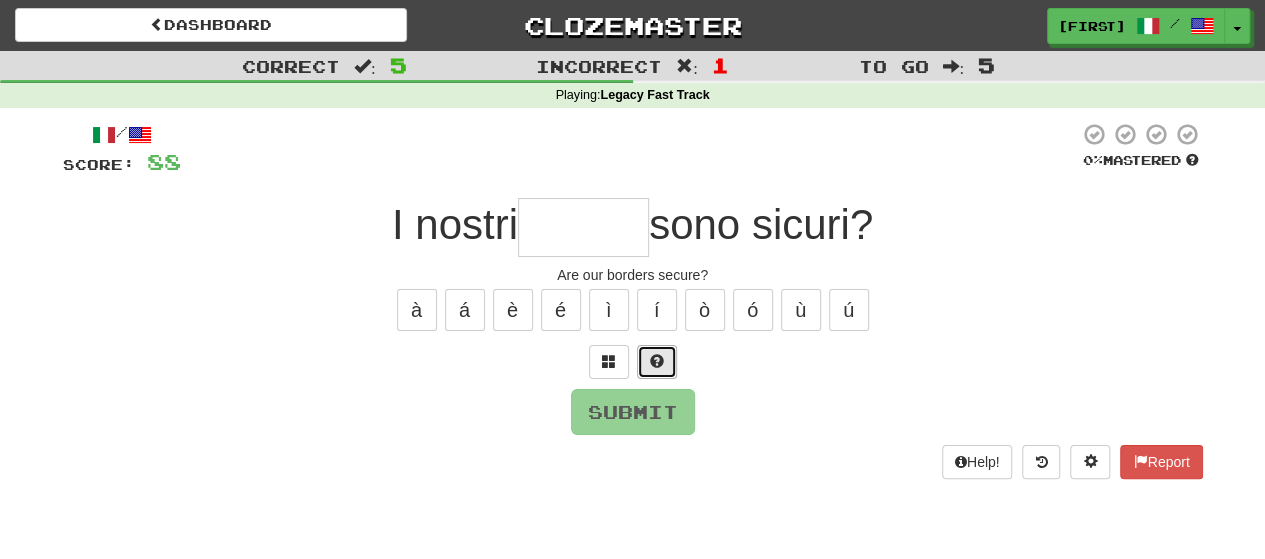 click at bounding box center [657, 362] 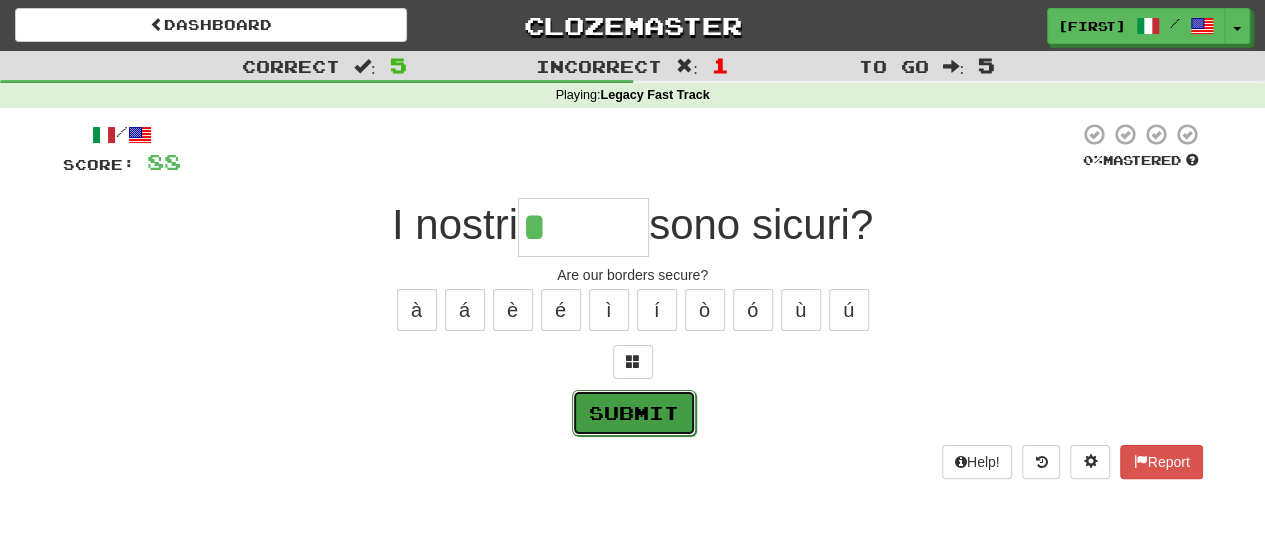 click on "Submit" at bounding box center (634, 413) 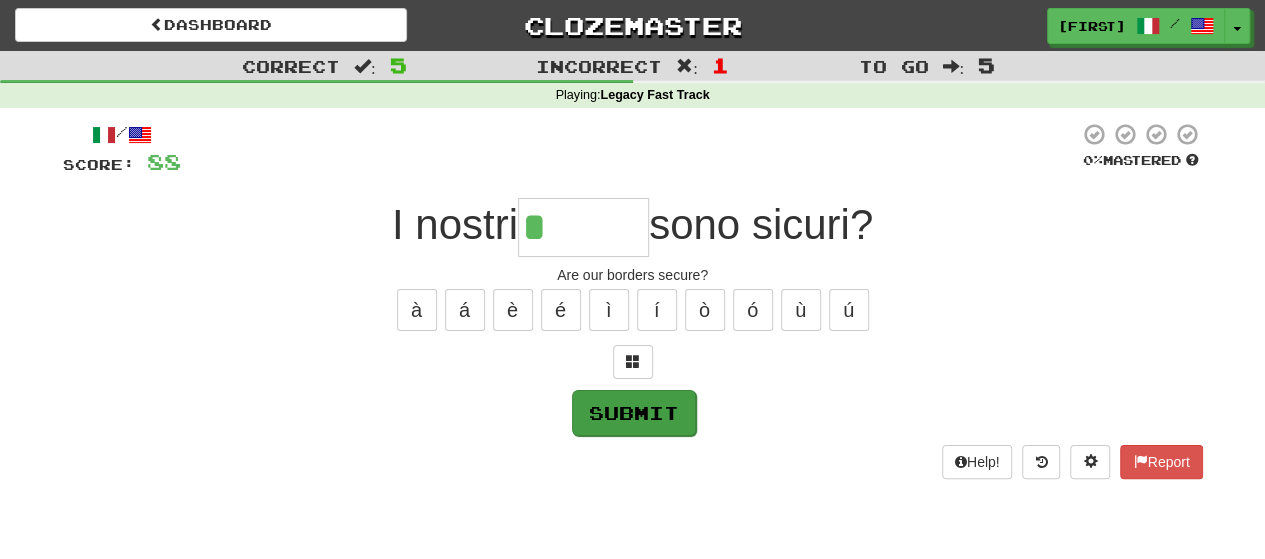 type on "*******" 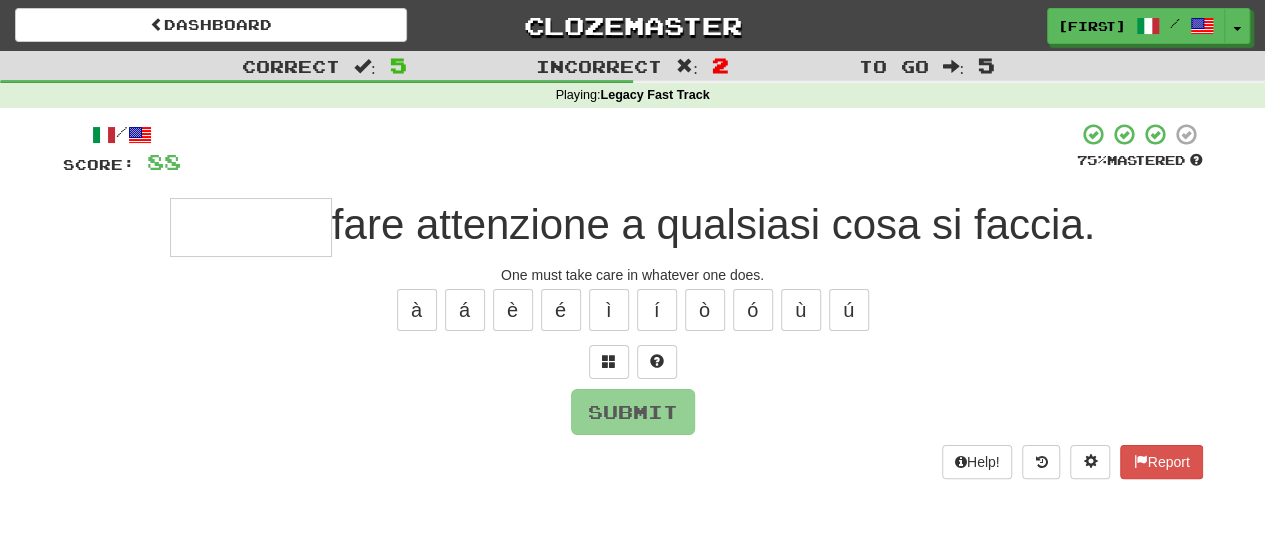 type on "*" 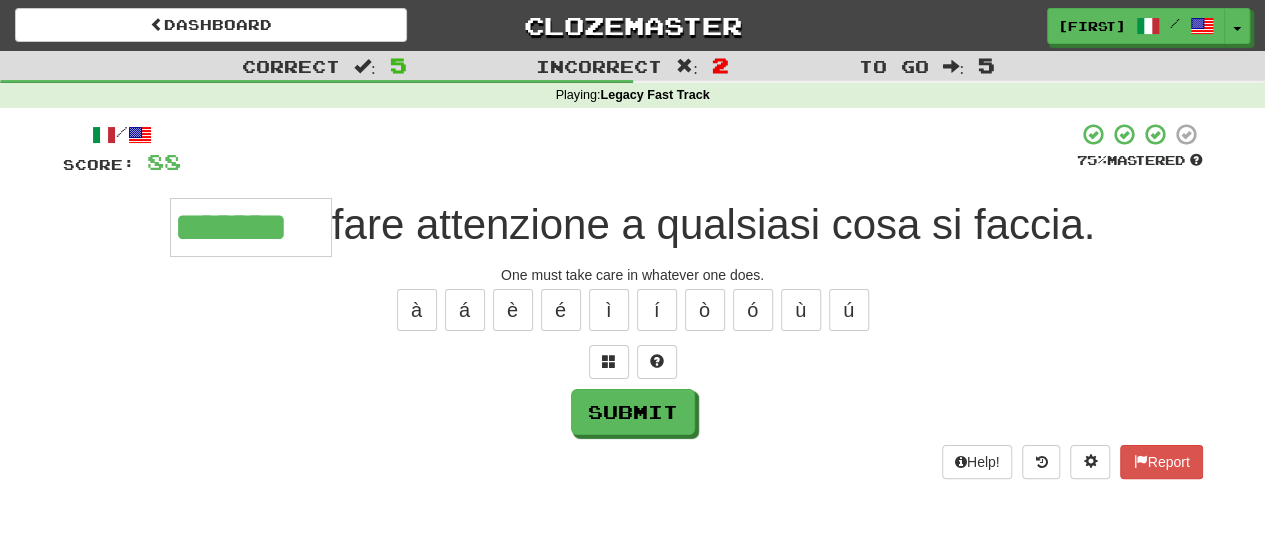 type on "*******" 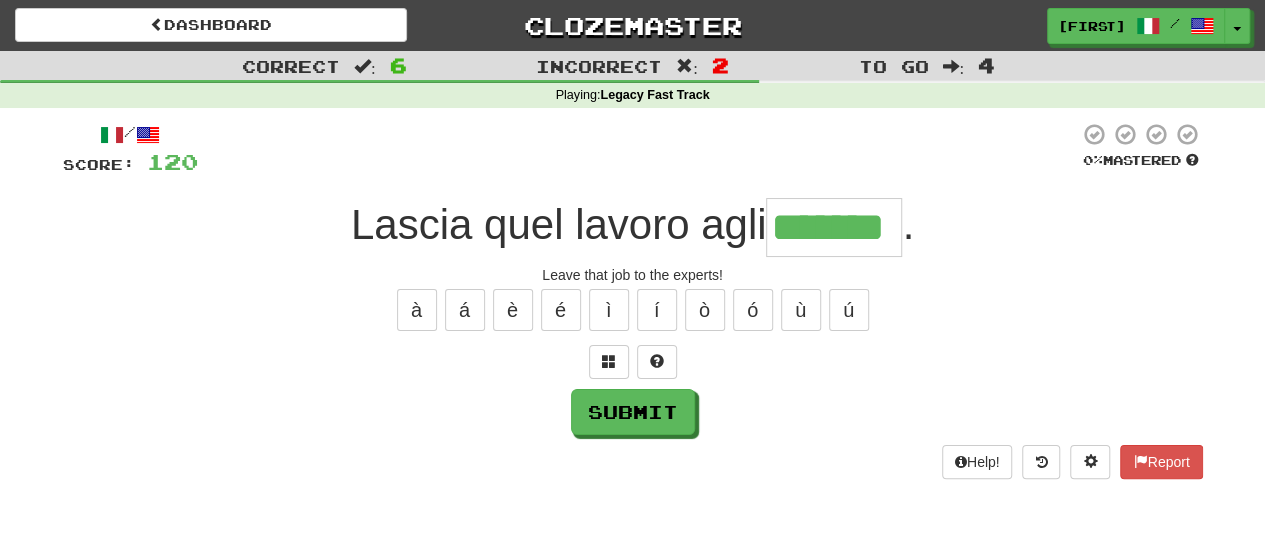 type on "*******" 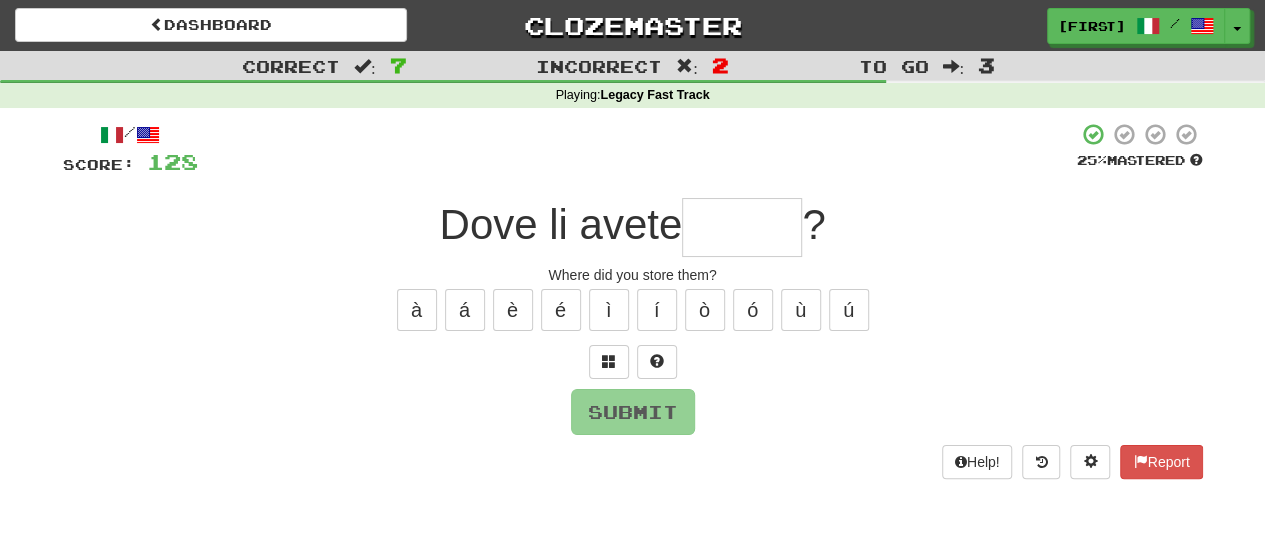 type on "*" 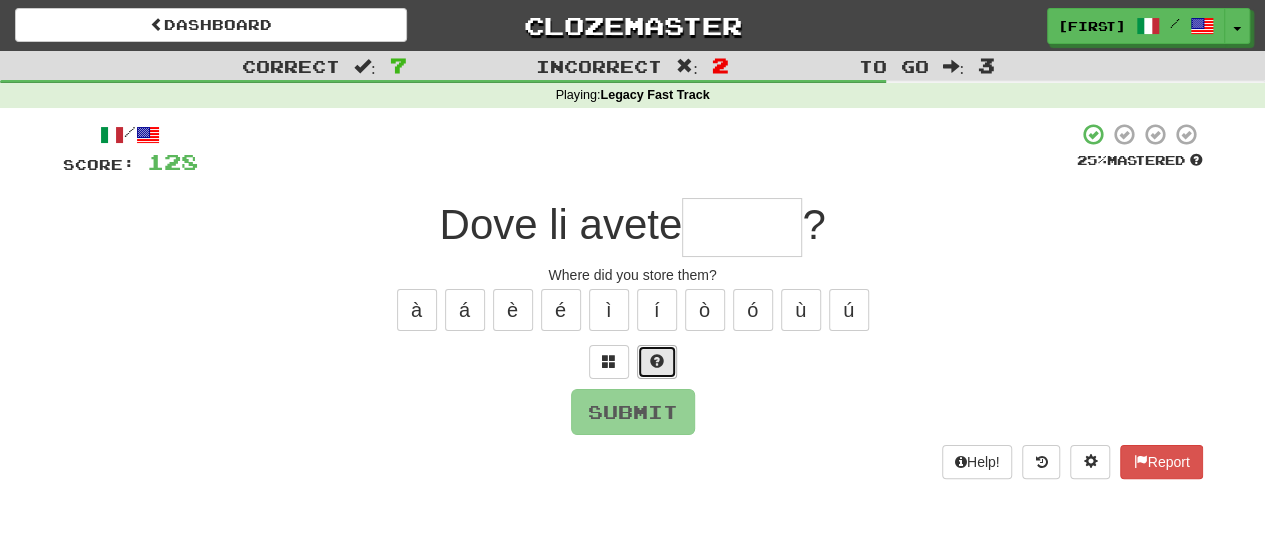 click at bounding box center (657, 361) 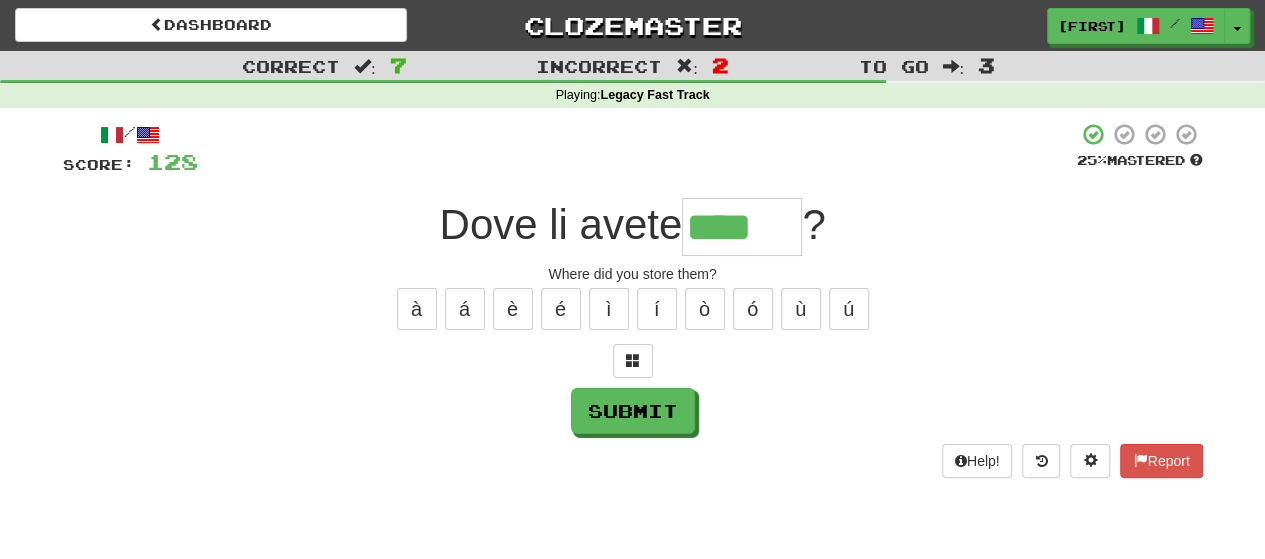 scroll, scrollTop: 0, scrollLeft: 0, axis: both 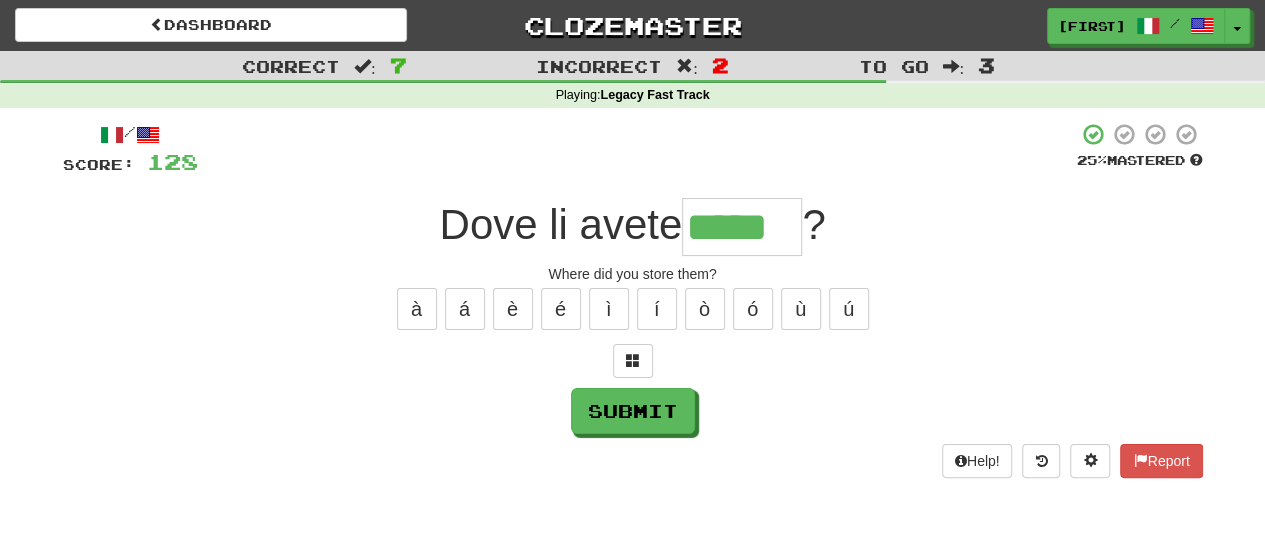 type on "*****" 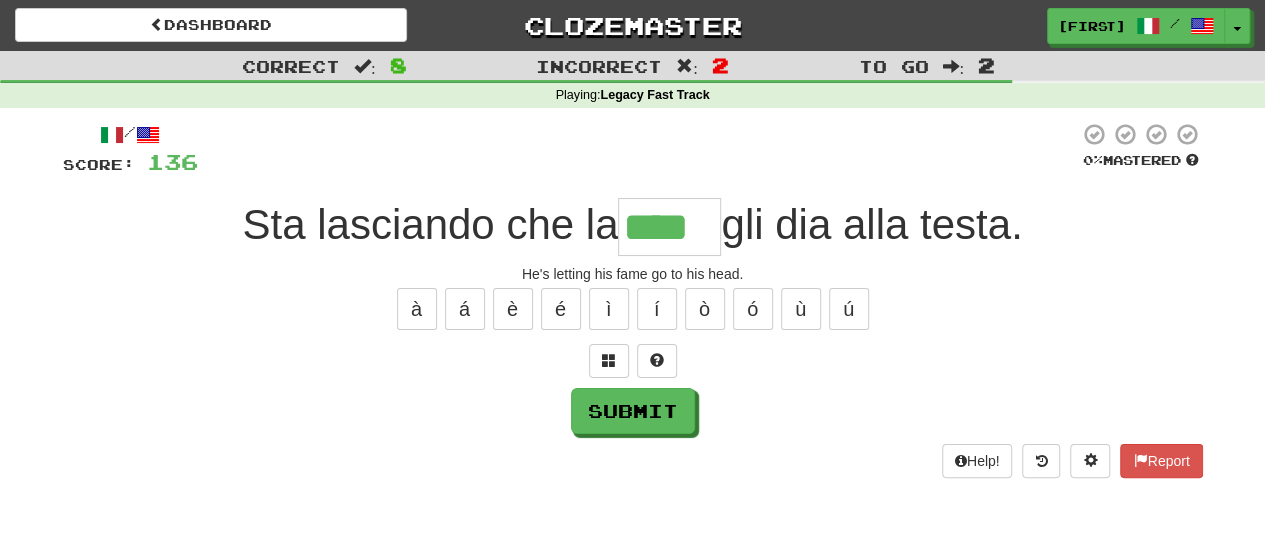 type on "****" 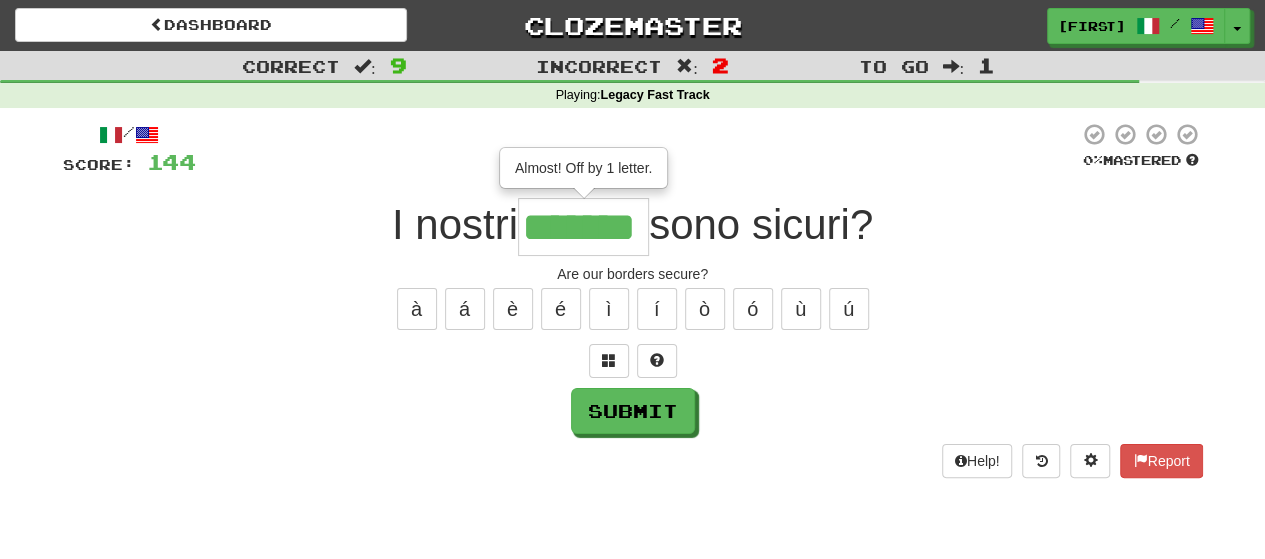 type on "*******" 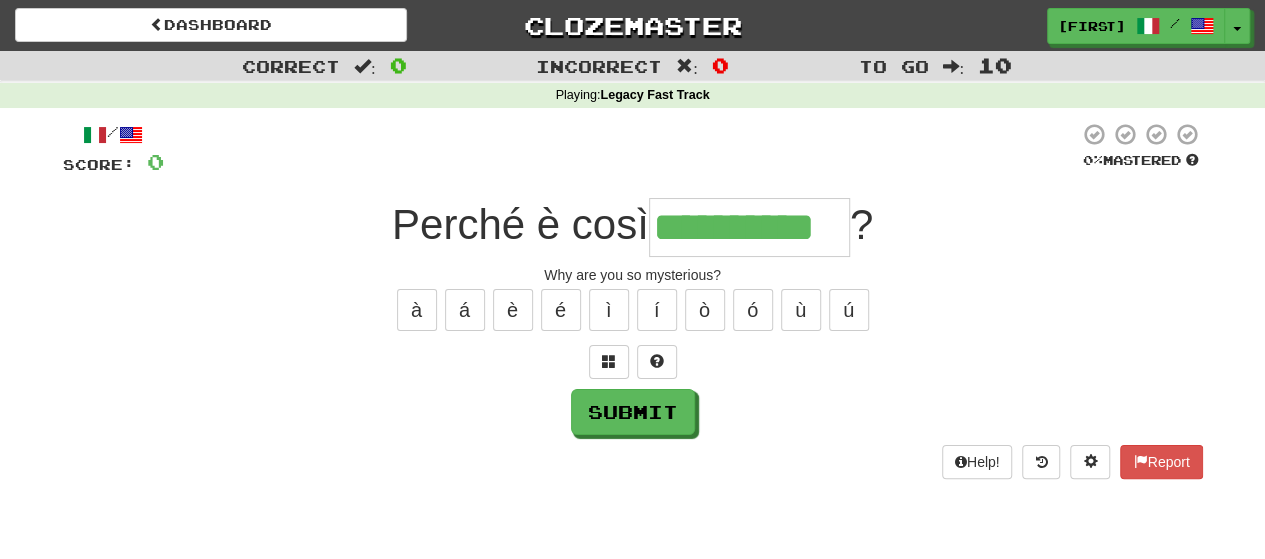 type on "**********" 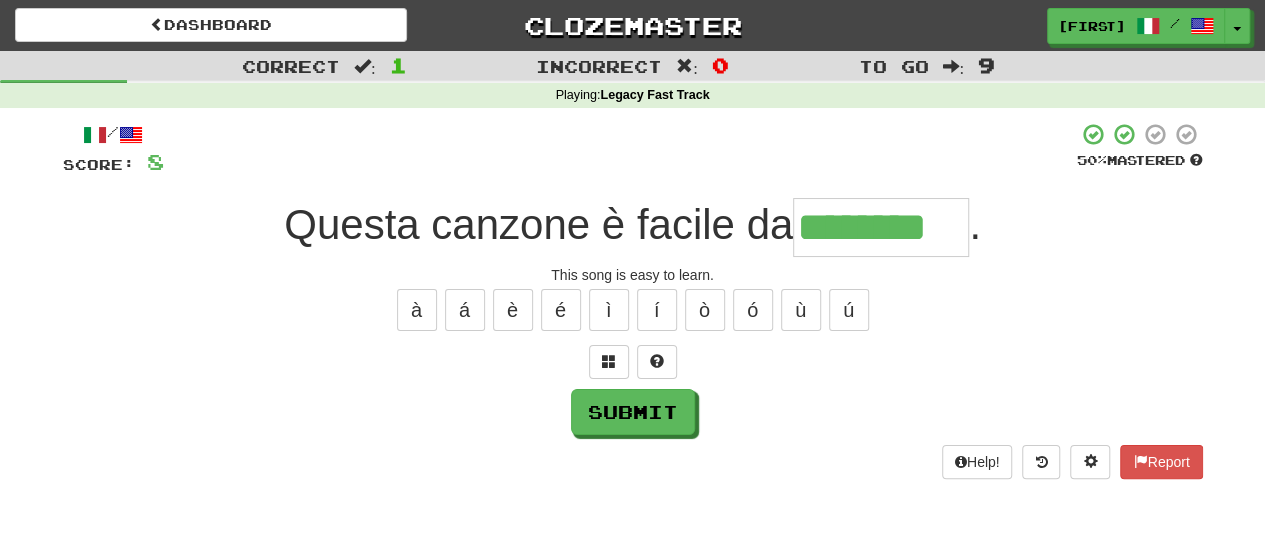 type on "********" 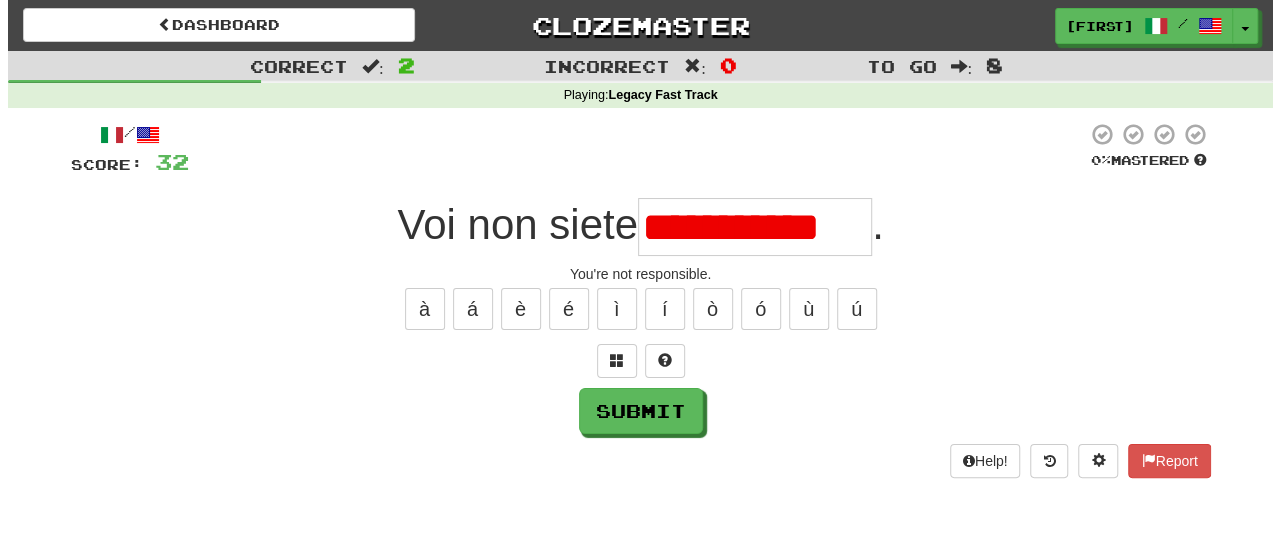 scroll, scrollTop: 0, scrollLeft: 0, axis: both 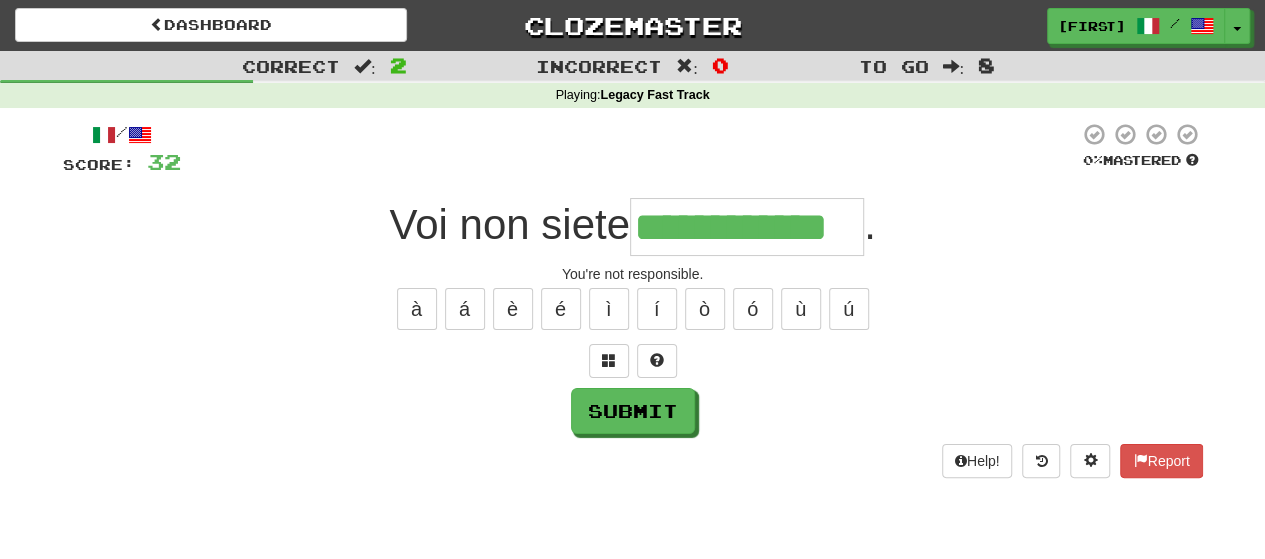 type on "**********" 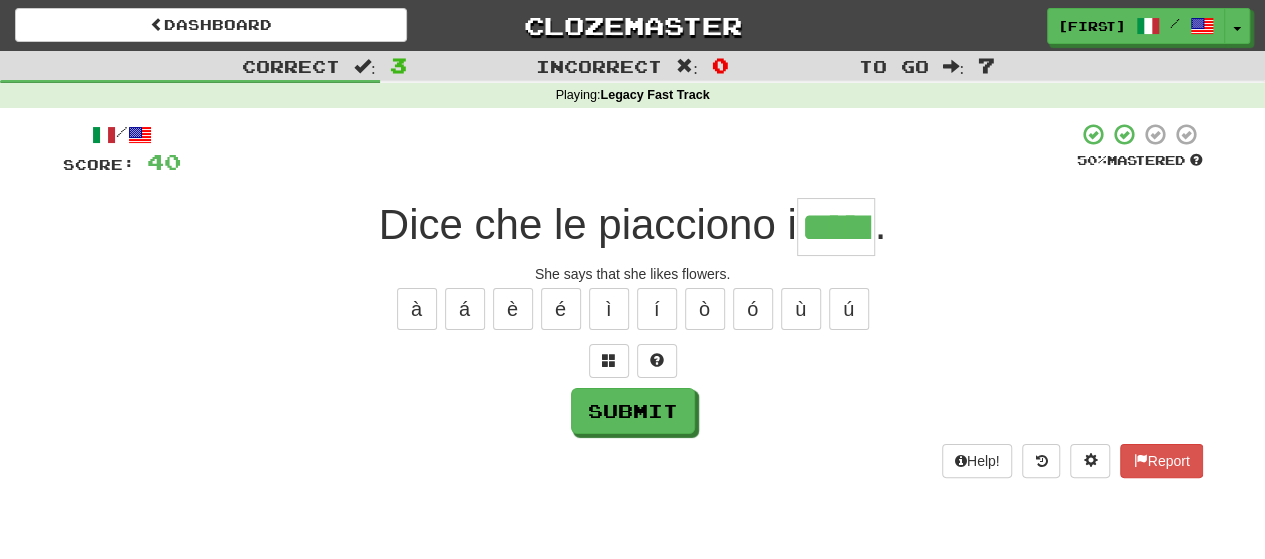 type on "*****" 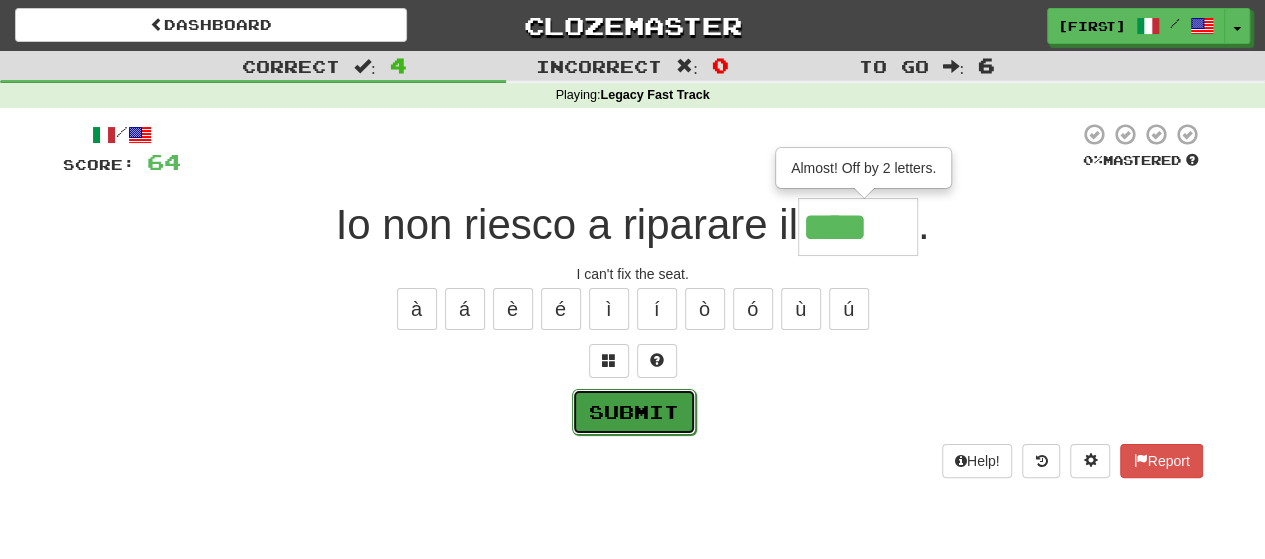 click on "Submit" at bounding box center [634, 412] 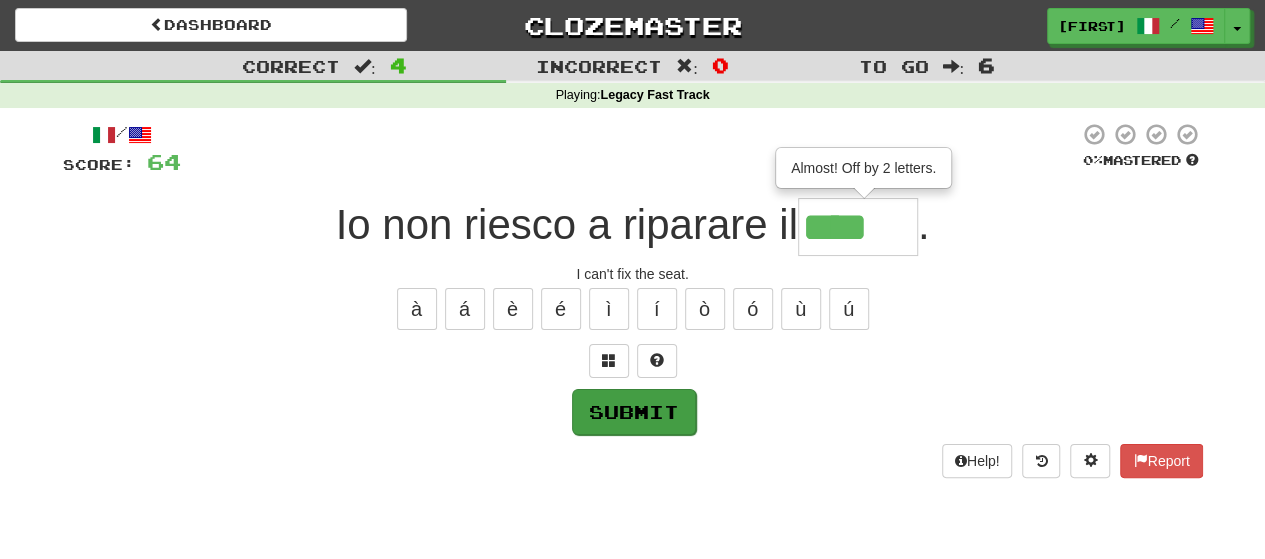 type on "******" 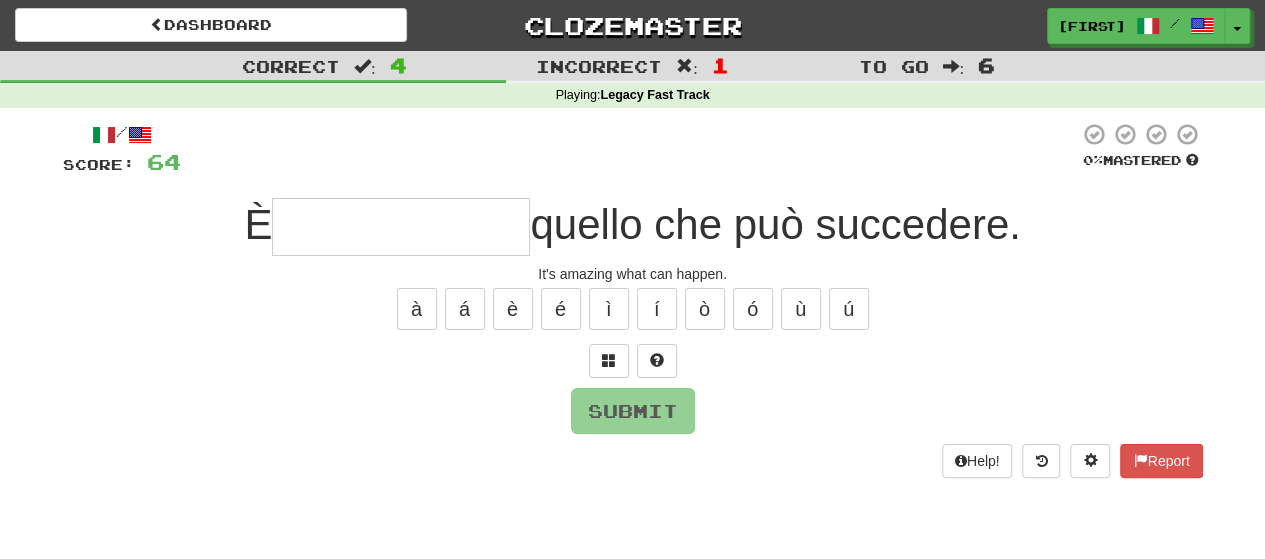 type on "*" 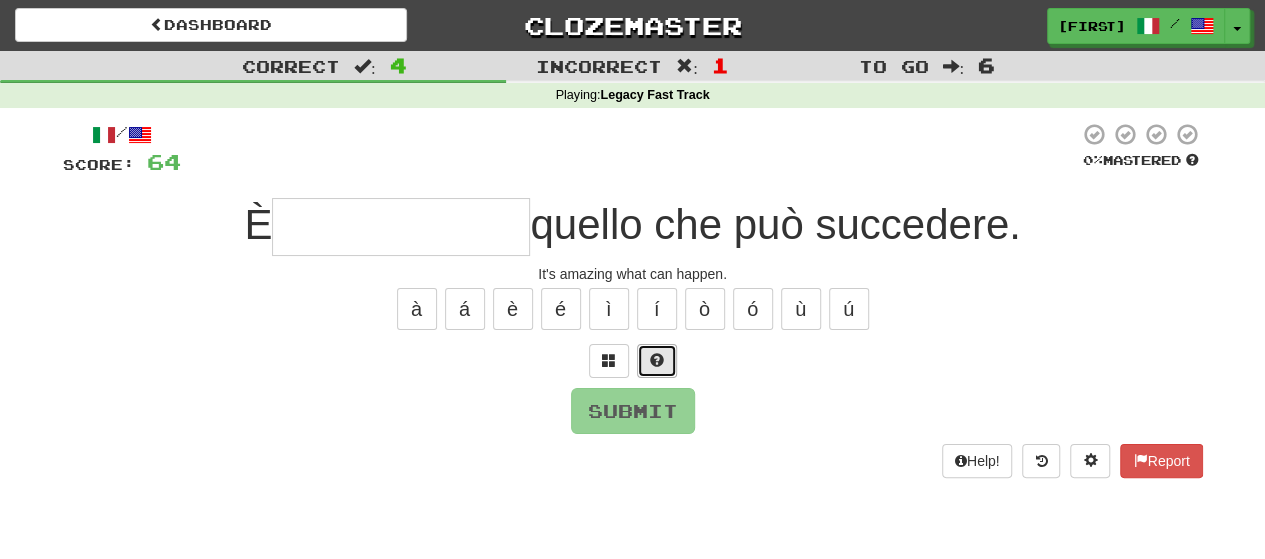 click at bounding box center [657, 361] 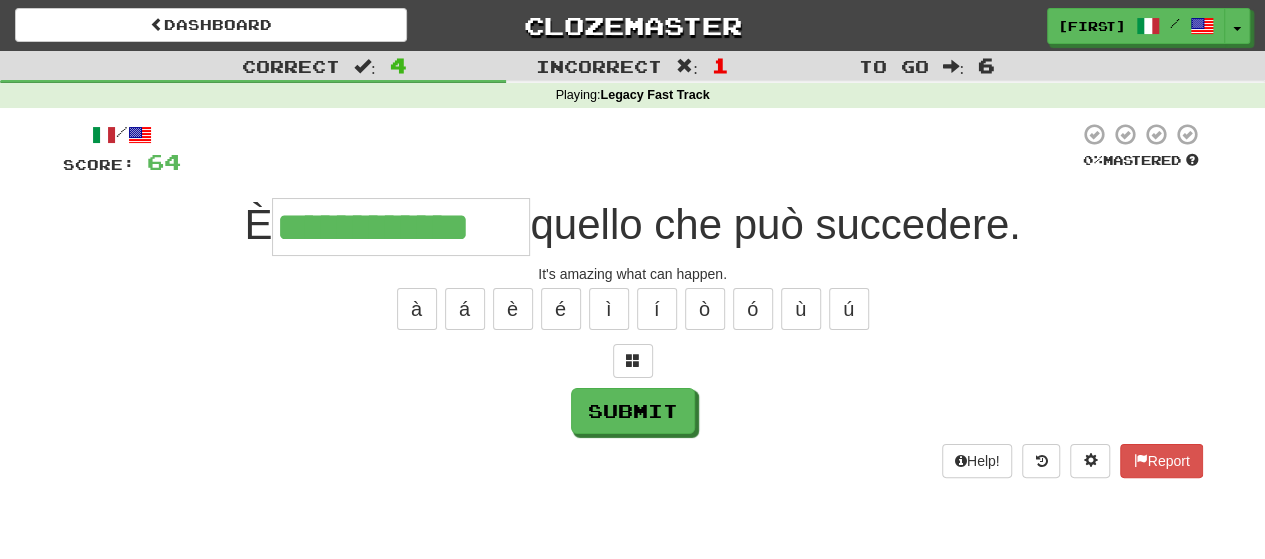 type on "**********" 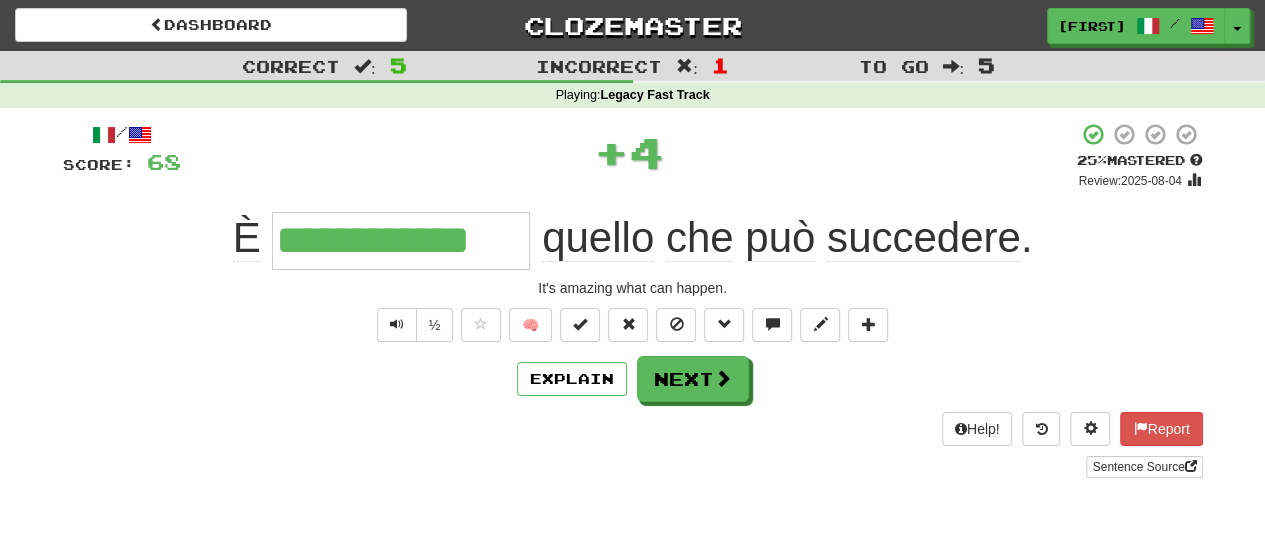 type 